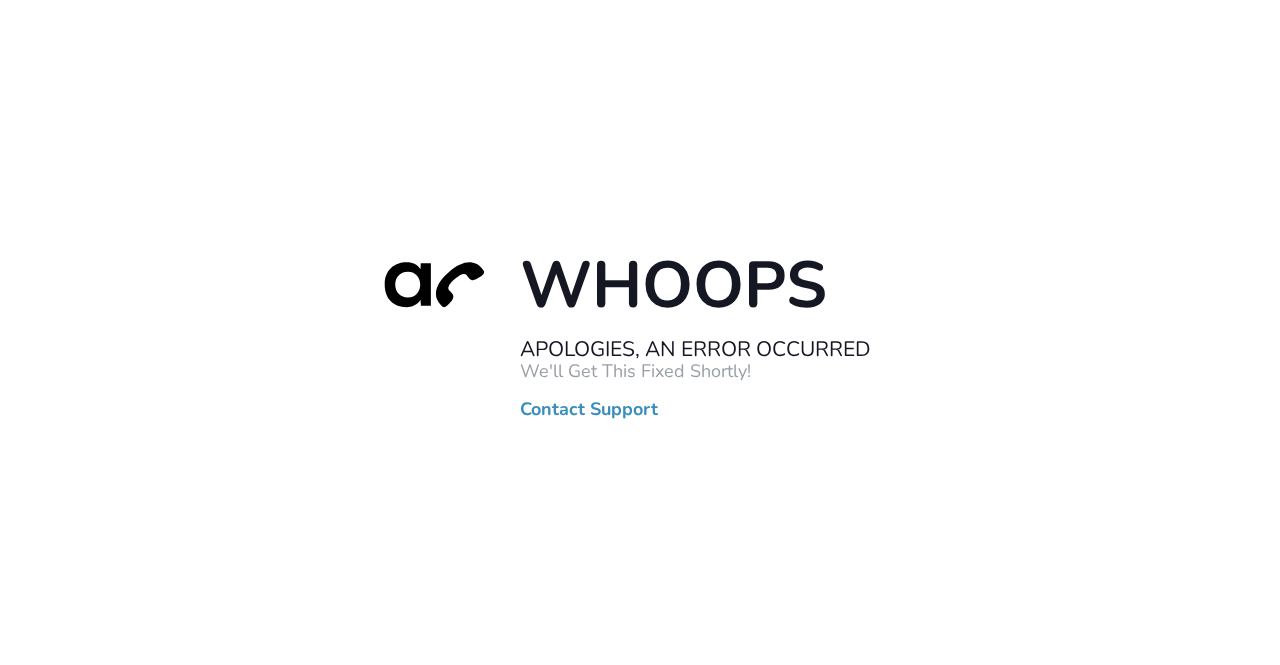scroll, scrollTop: 0, scrollLeft: 0, axis: both 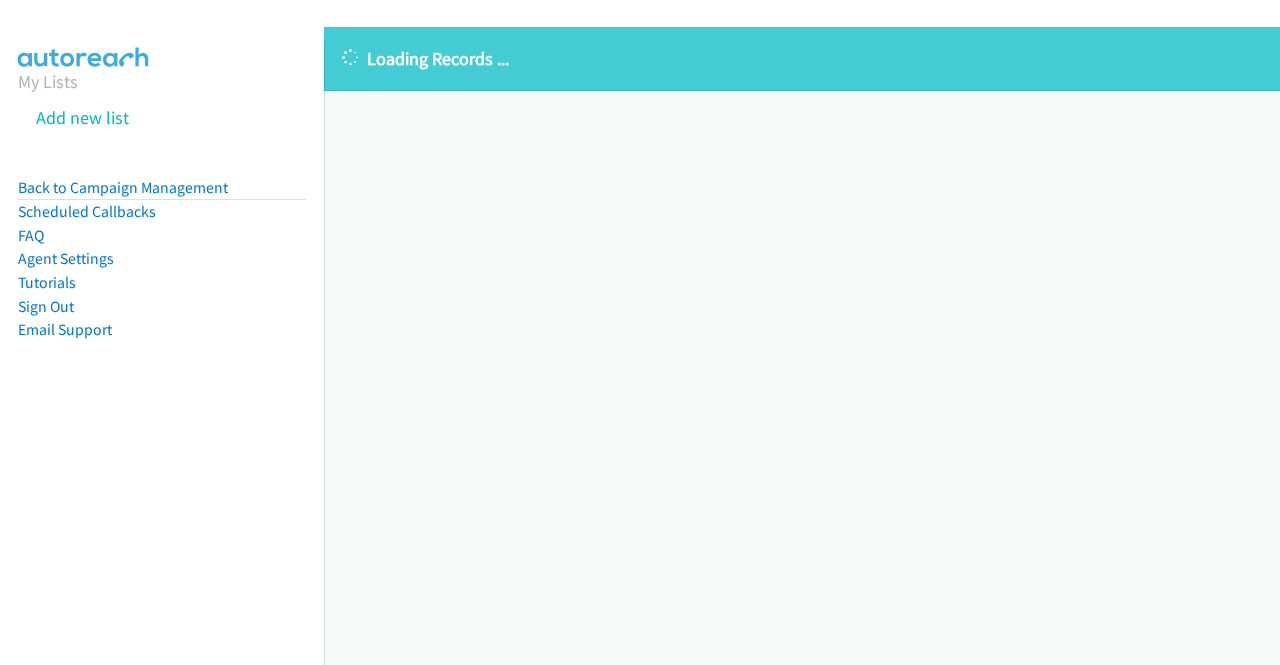 click on "Loading Records ...
Sorry, something went wrong please try again." at bounding box center (802, 346) 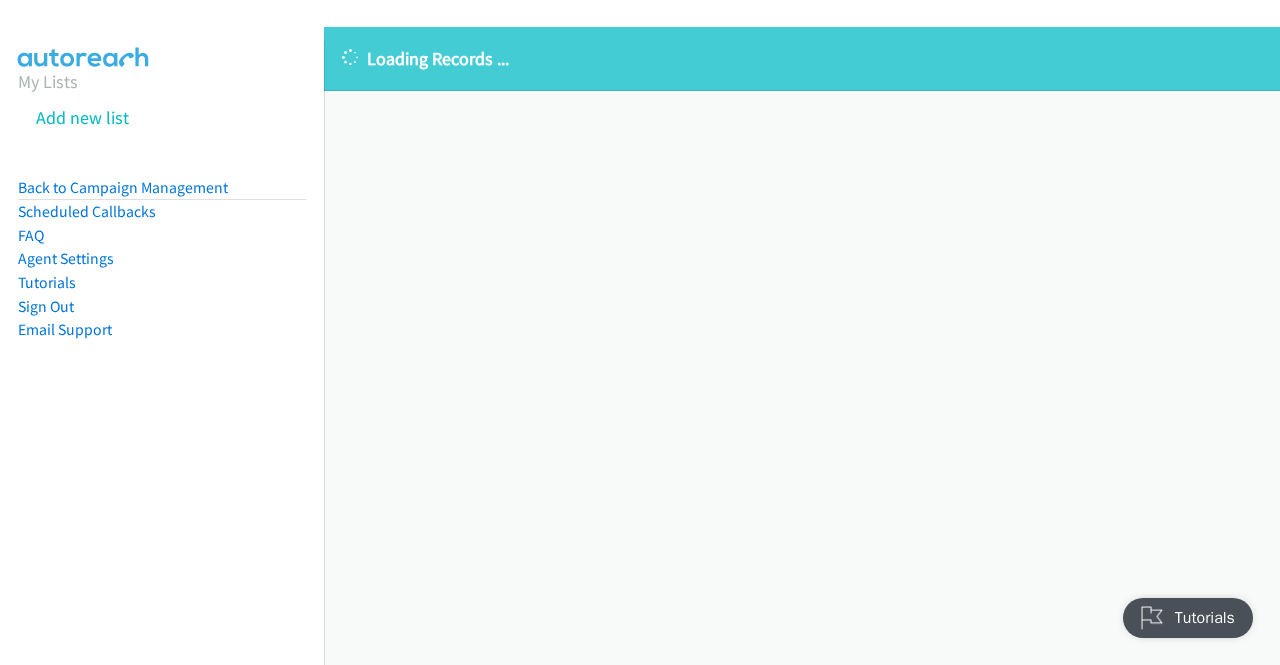 scroll, scrollTop: 0, scrollLeft: 0, axis: both 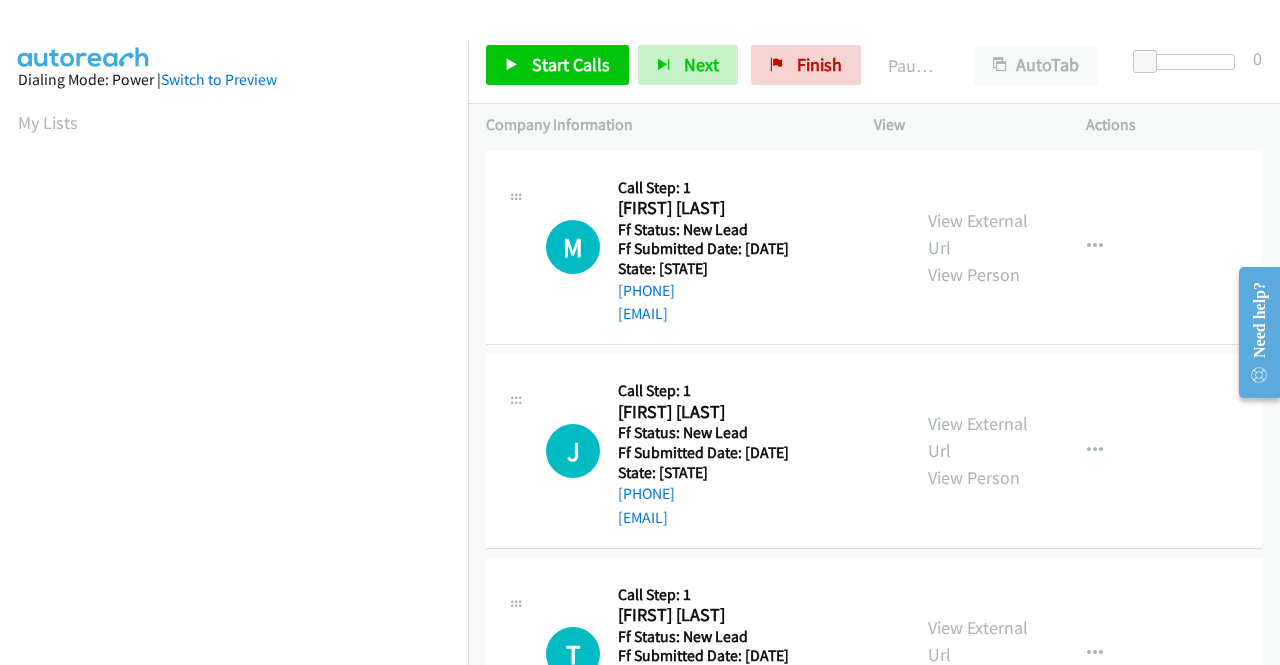 click on "M
Callback Scheduled
Call Step: 1
Manila Shrestha
America/Los_Angeles
Ff Status: New Lead
Ff Submitted Date: 2025-08-07 16:37:07 +0000
State: California
+1 650-293-1958
manilashresth@gmail.com
Call was successful?" at bounding box center (719, 248) 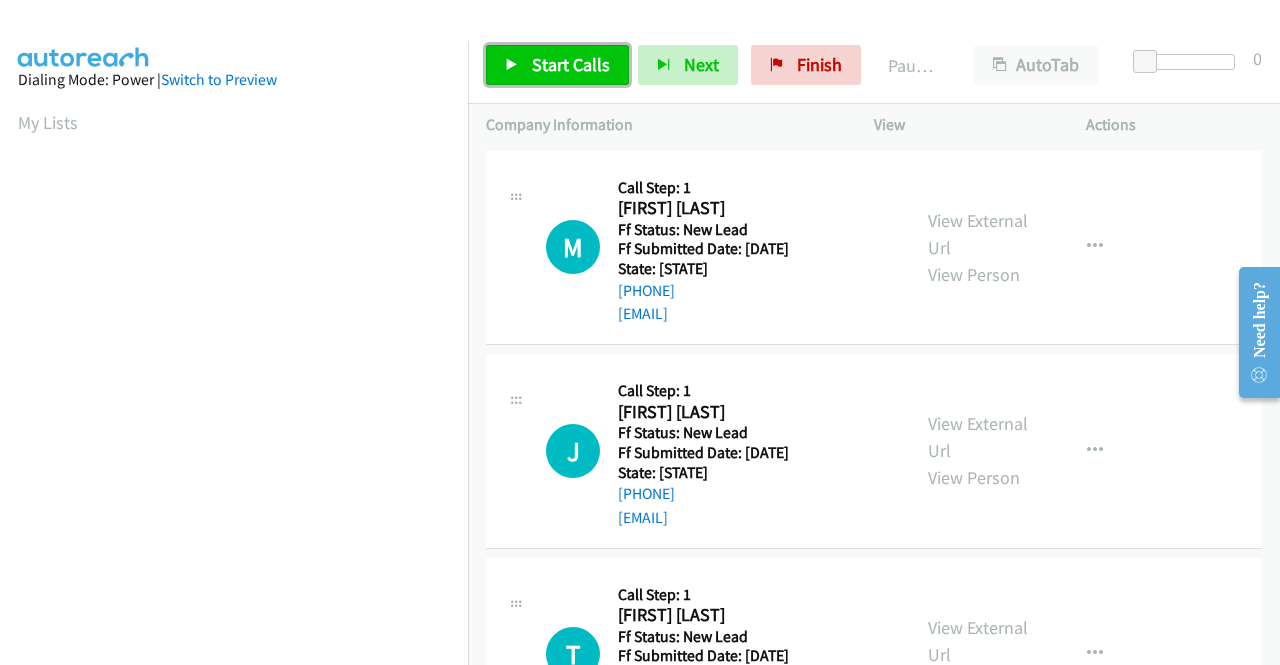 click on "Start Calls" at bounding box center (557, 65) 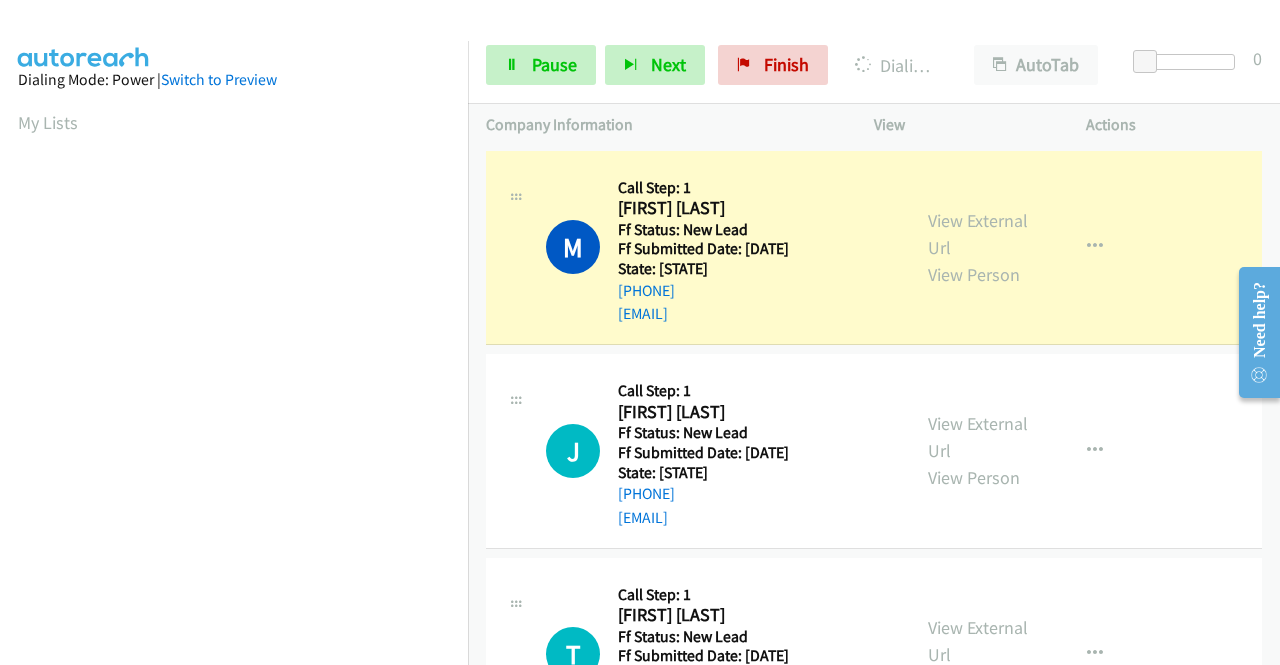 click on "Dialing Mode: Power
|
Switch to Preview
My Lists" at bounding box center (234, 594) 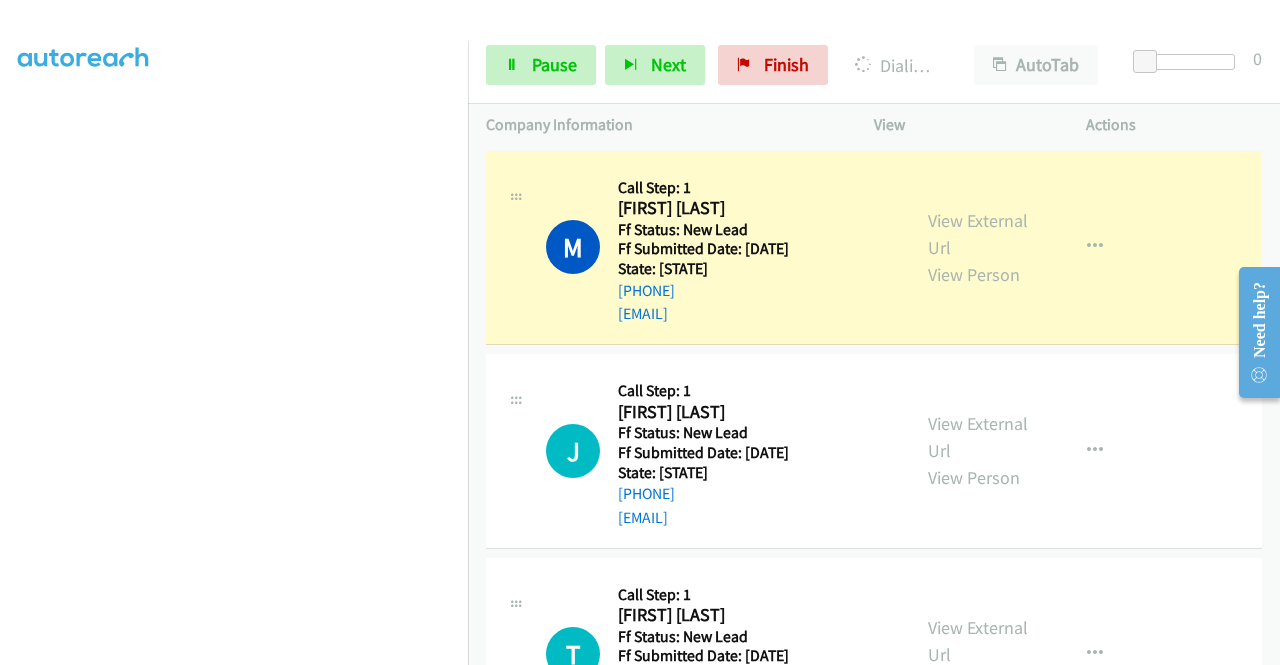 scroll, scrollTop: 0, scrollLeft: 0, axis: both 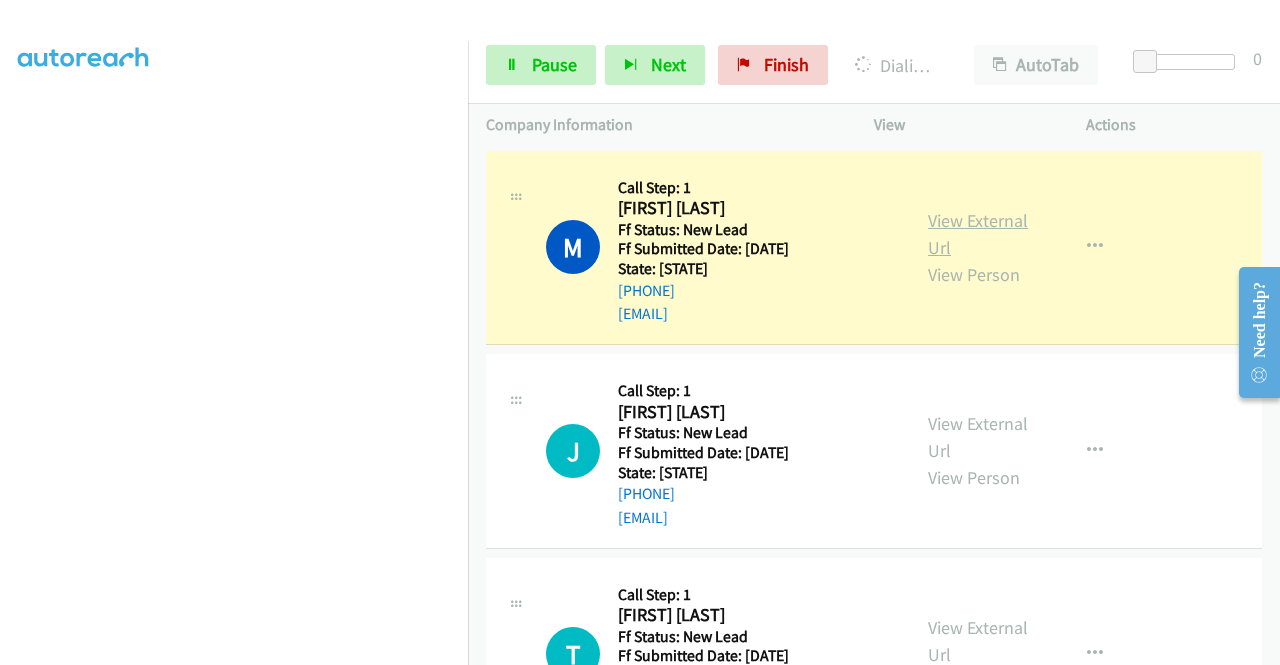 click on "View External Url" at bounding box center [978, 234] 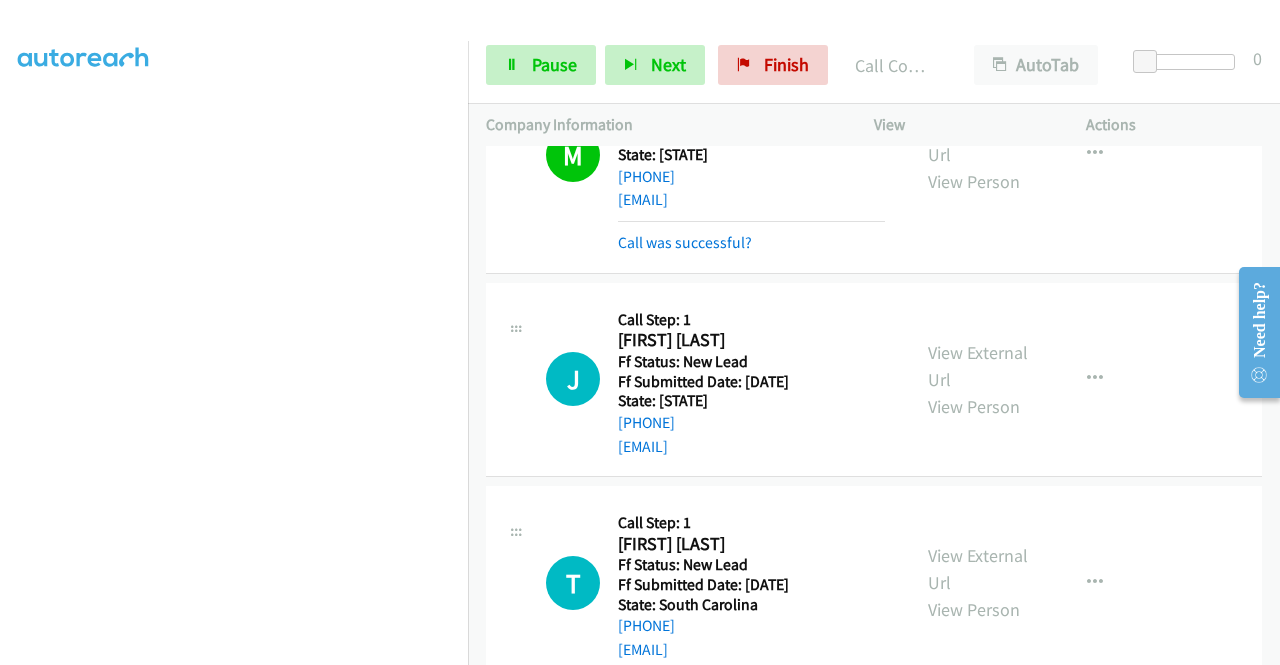 scroll, scrollTop: 142, scrollLeft: 0, axis: vertical 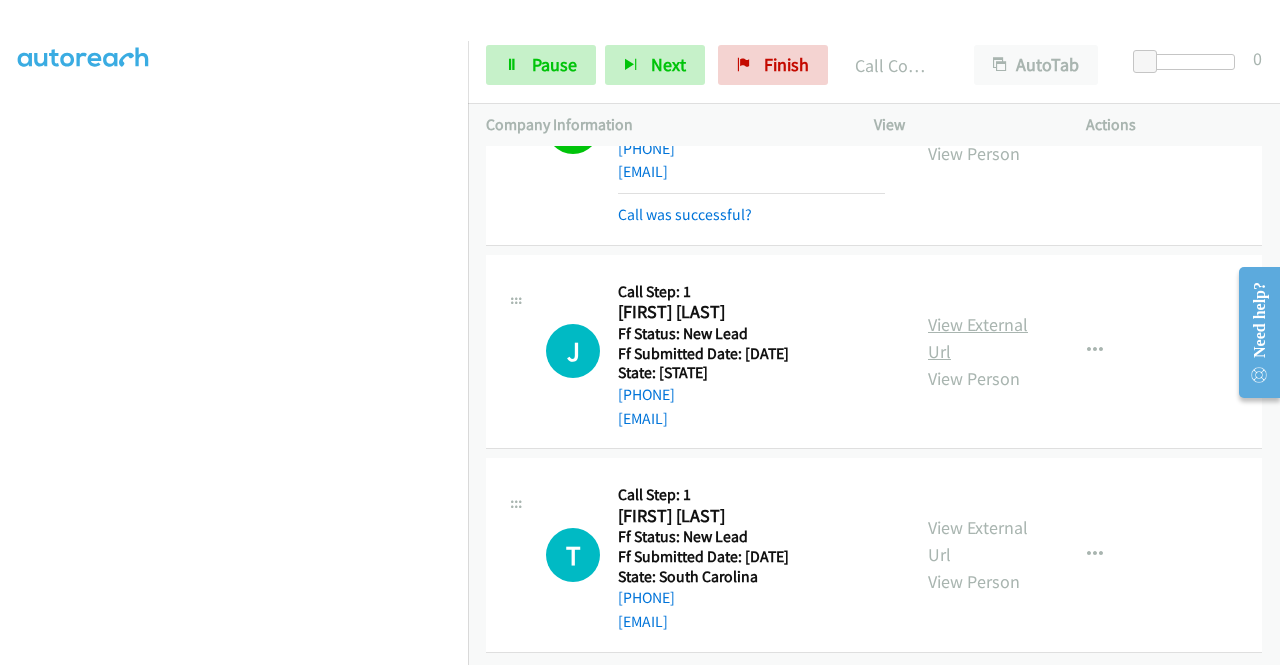 click on "View External Url" at bounding box center [978, 338] 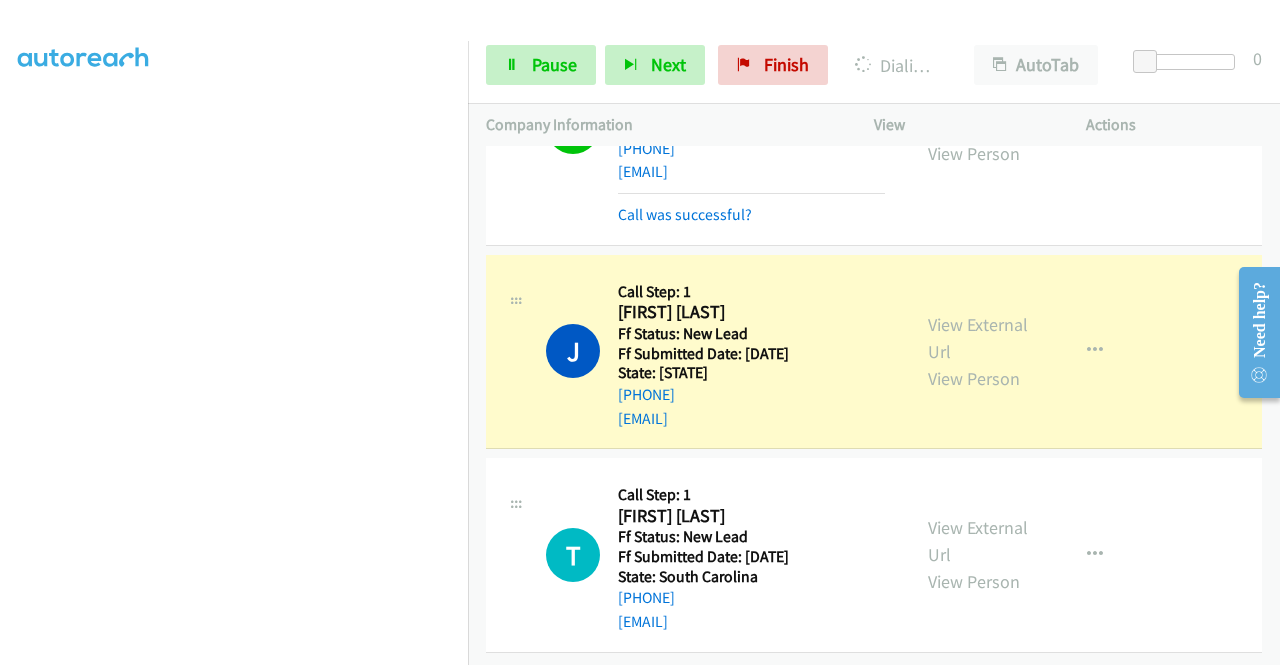 scroll, scrollTop: 411, scrollLeft: 0, axis: vertical 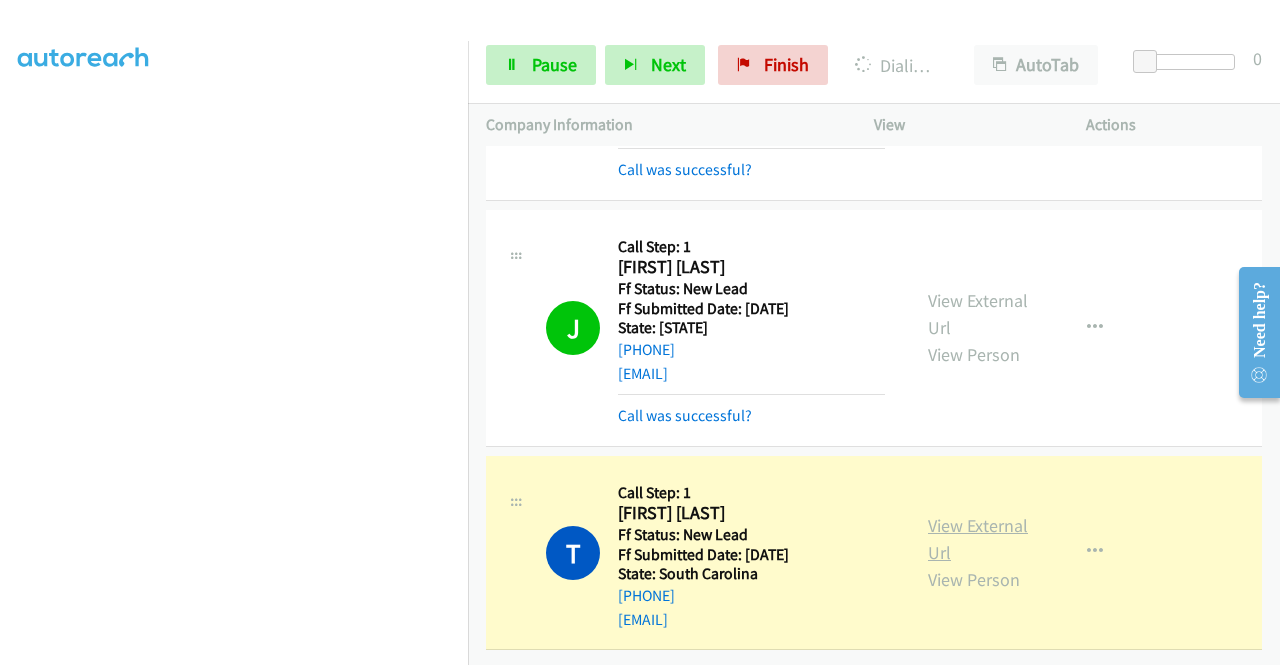 click on "View External Url" at bounding box center (978, 539) 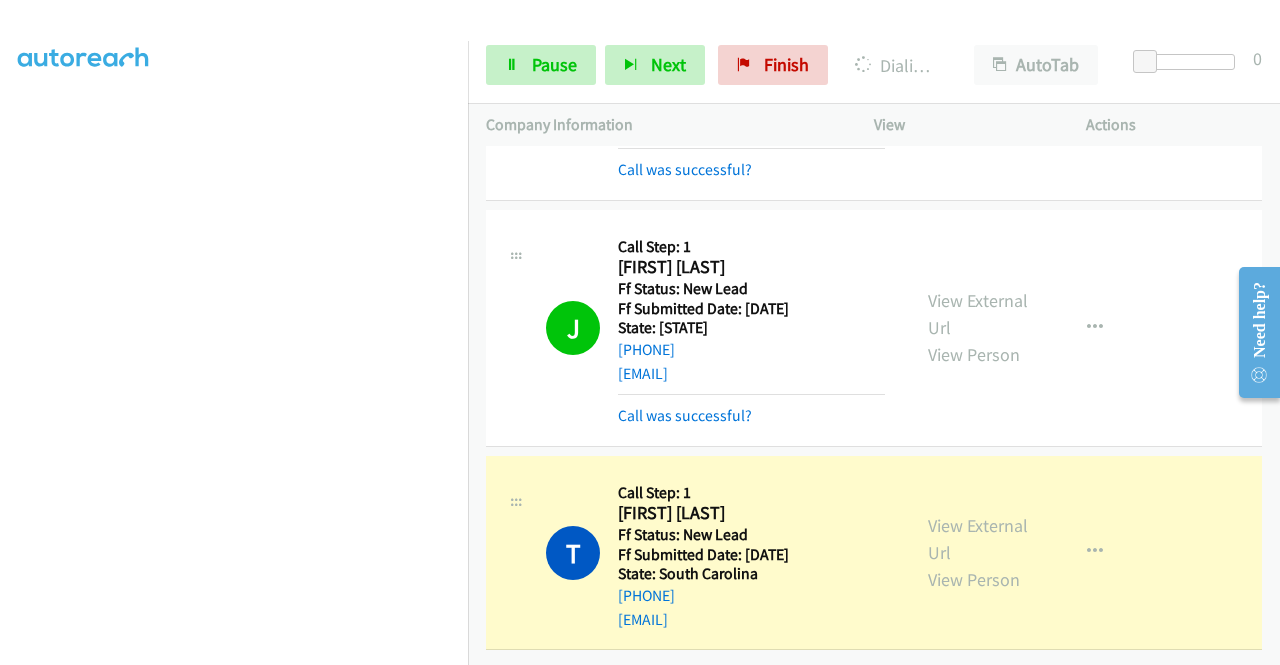click on "Dialing Mode: Power
|
Switch to Preview
My Lists" at bounding box center [234, 152] 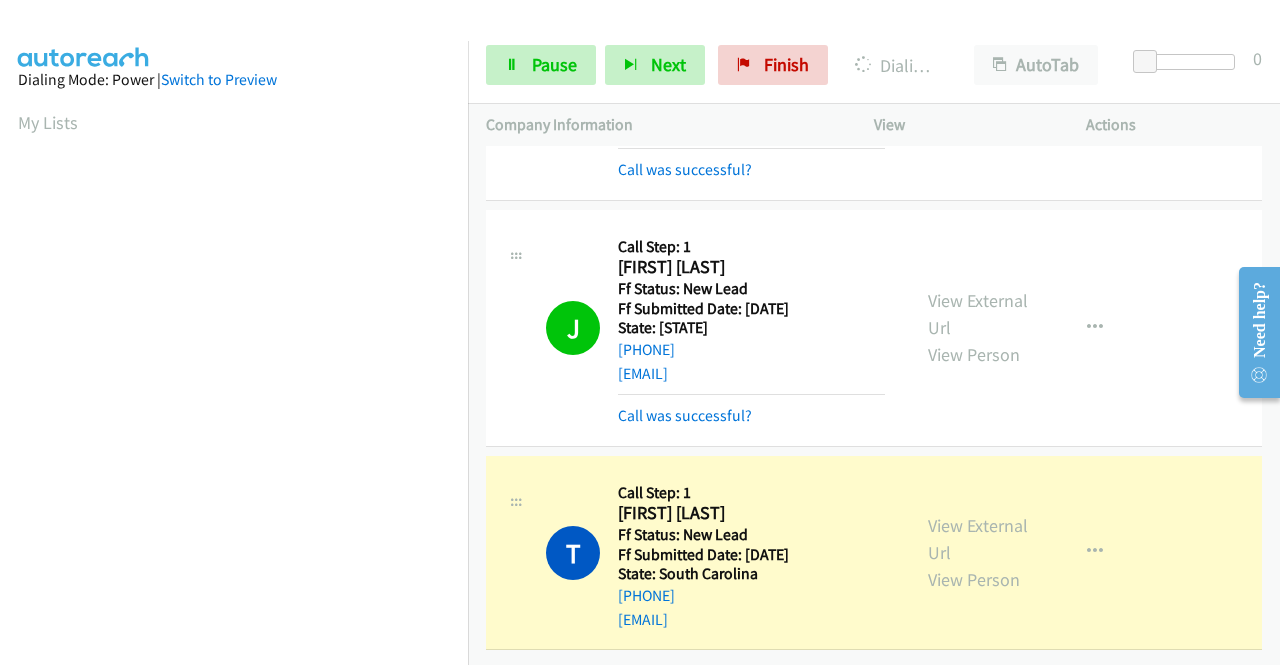 scroll, scrollTop: 456, scrollLeft: 0, axis: vertical 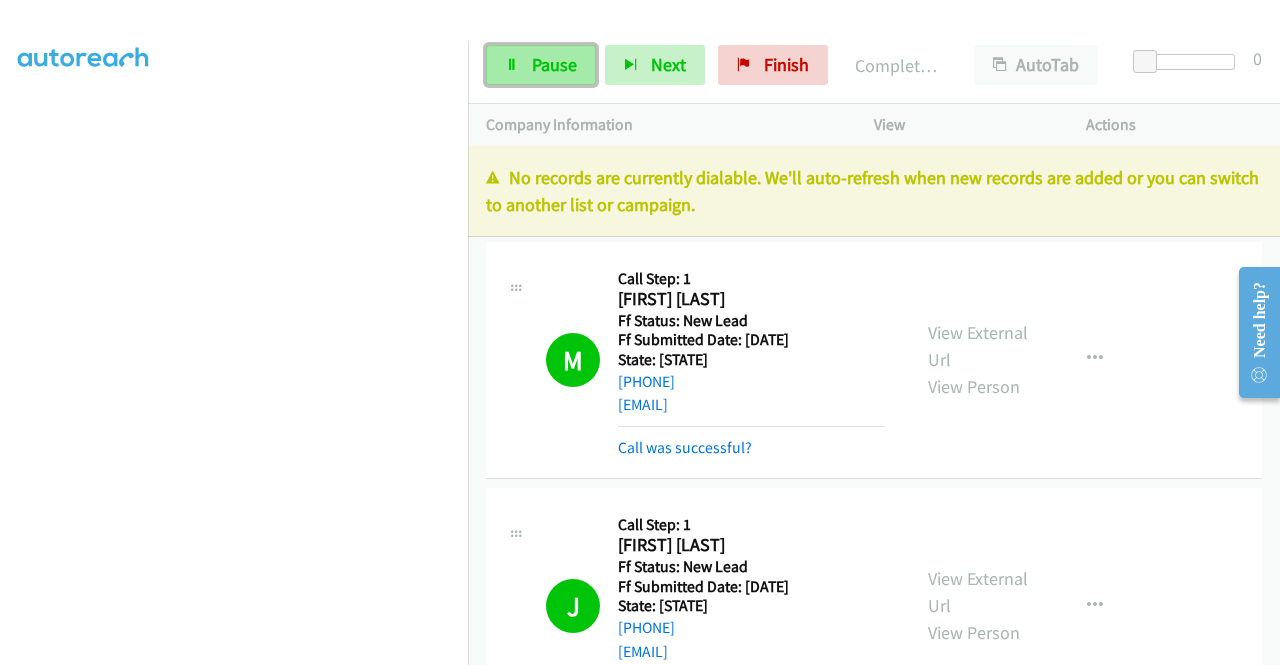 click on "Pause" at bounding box center (554, 64) 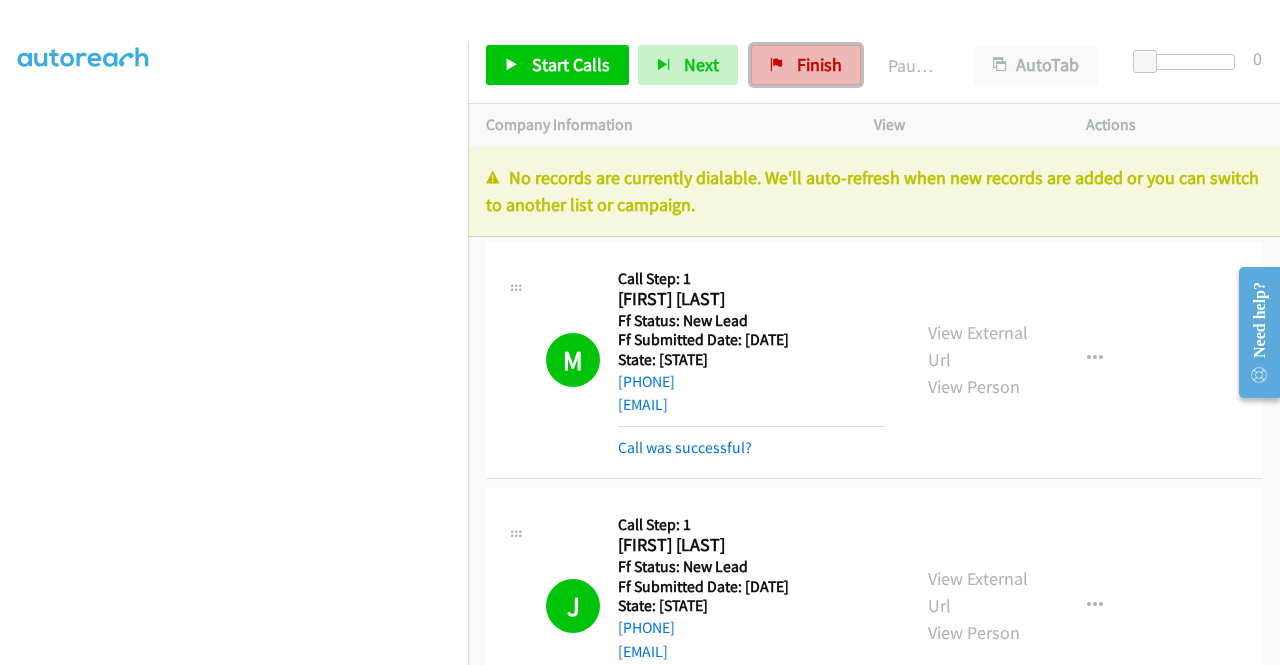 click on "Finish" at bounding box center (819, 64) 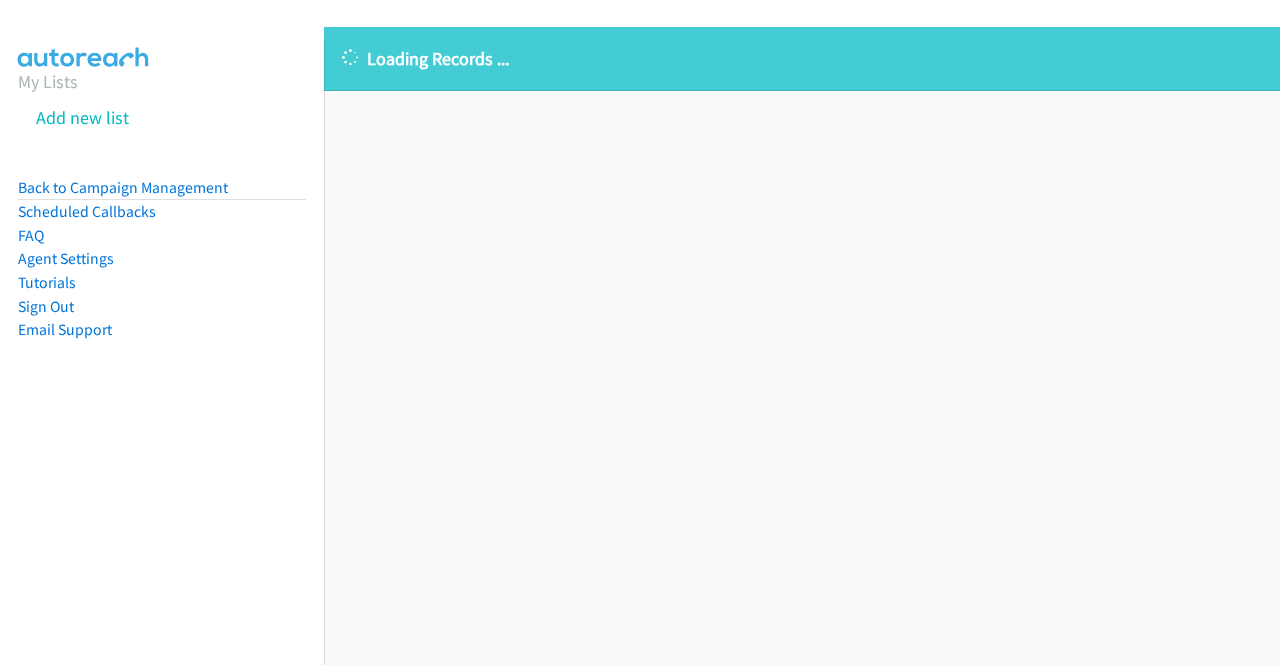 scroll, scrollTop: 0, scrollLeft: 0, axis: both 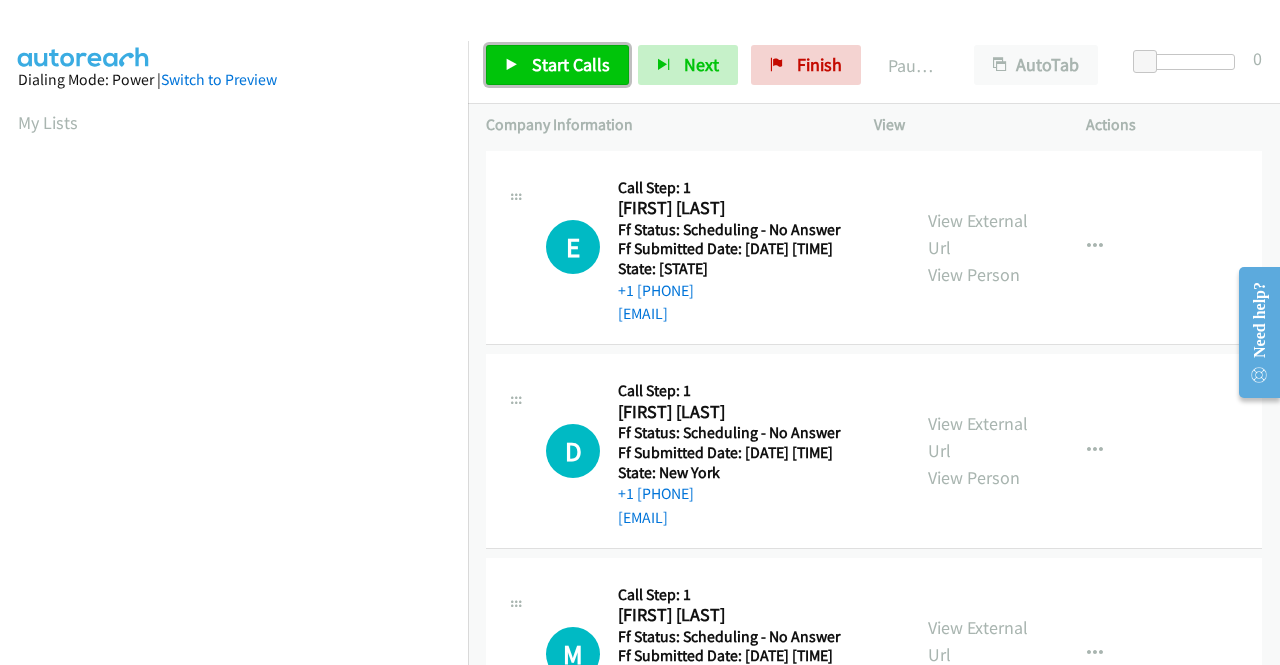 click on "Start Calls" at bounding box center (571, 64) 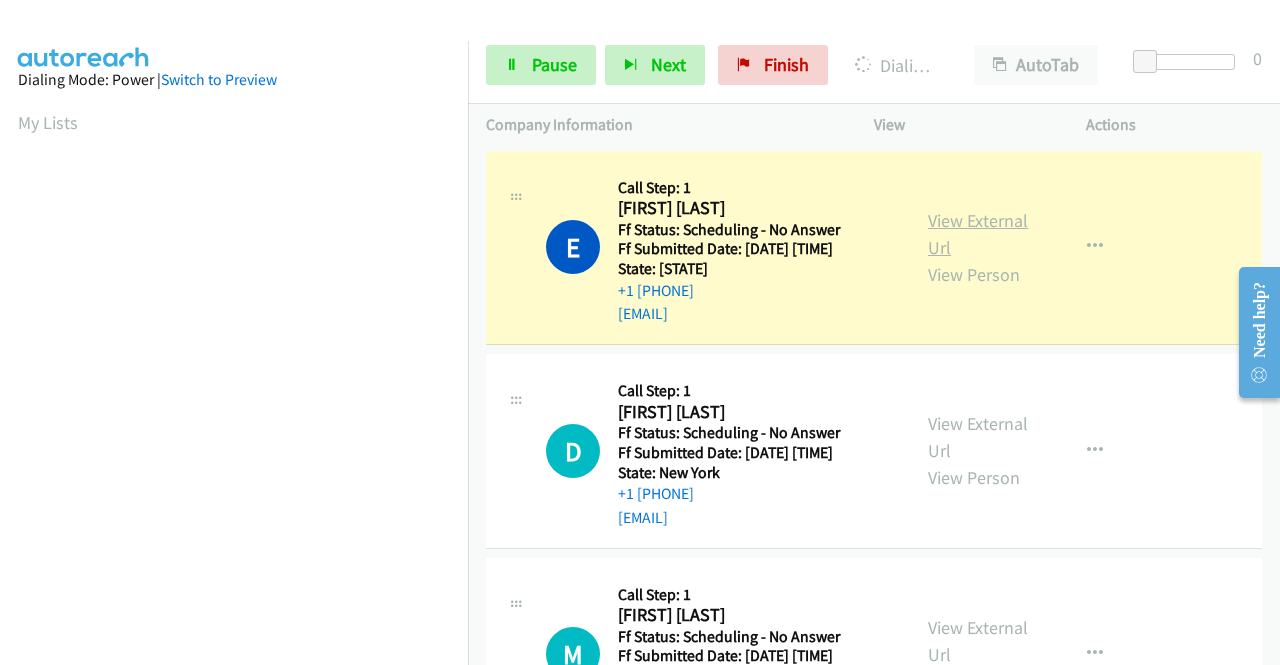 click on "View External Url" at bounding box center (978, 234) 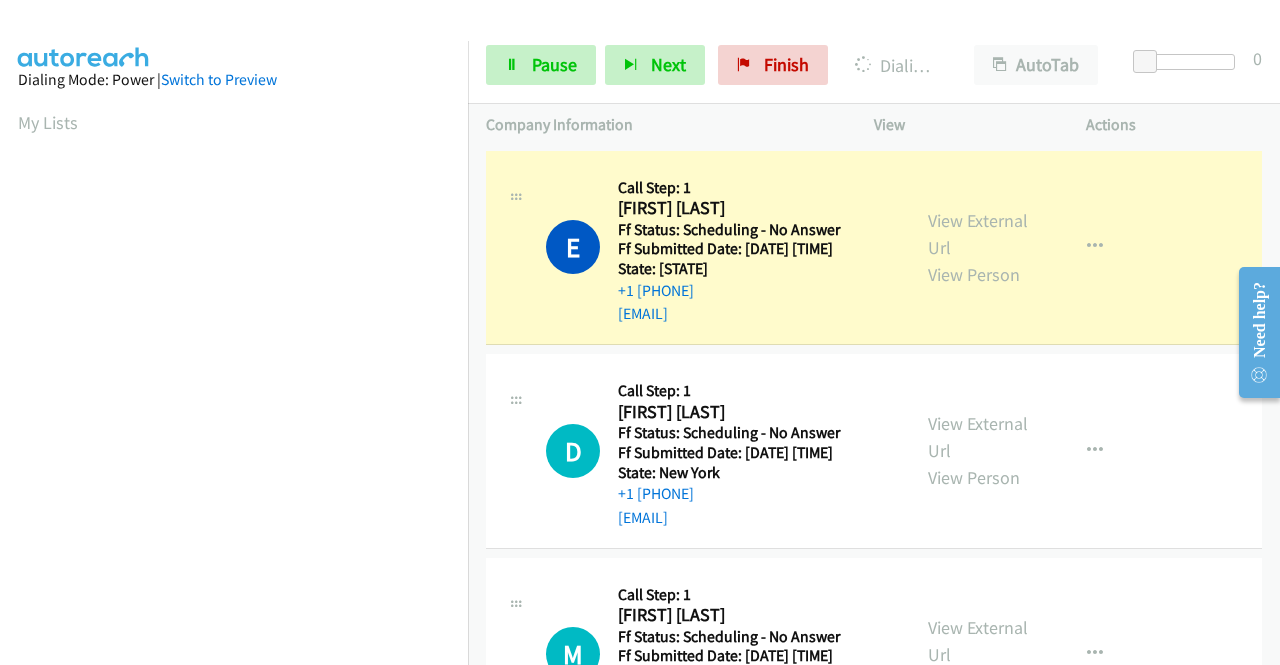 scroll, scrollTop: 456, scrollLeft: 0, axis: vertical 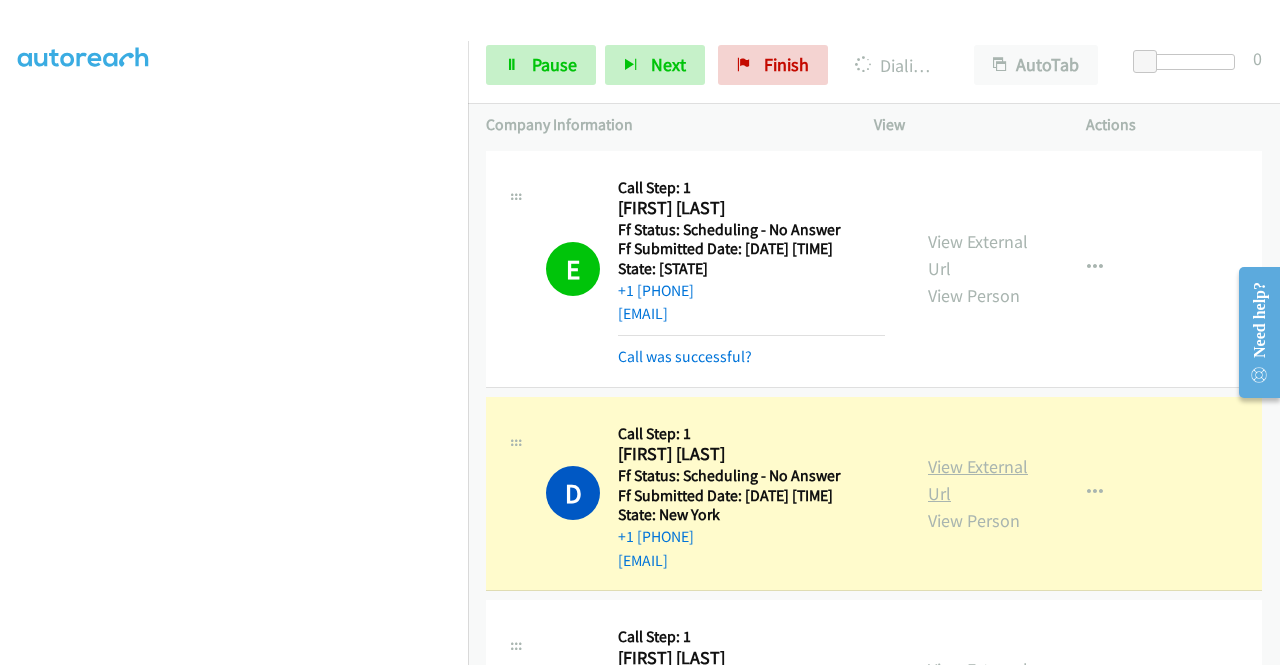 click on "View External Url" at bounding box center (978, 480) 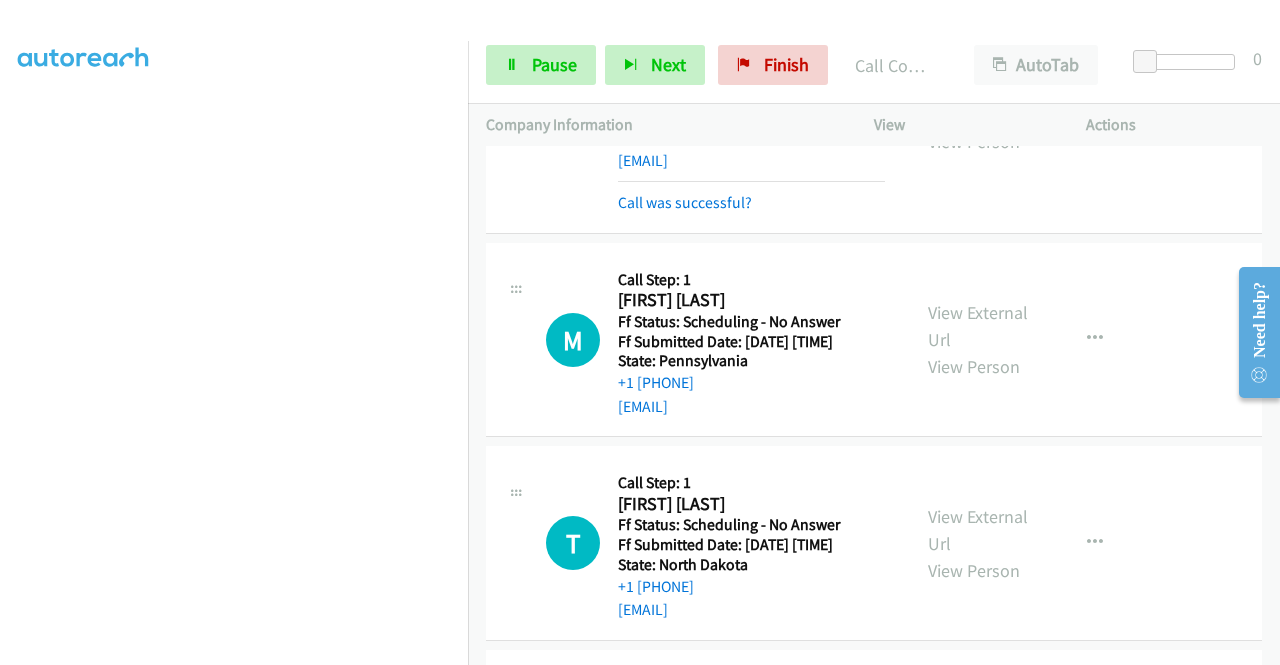 scroll, scrollTop: 506, scrollLeft: 0, axis: vertical 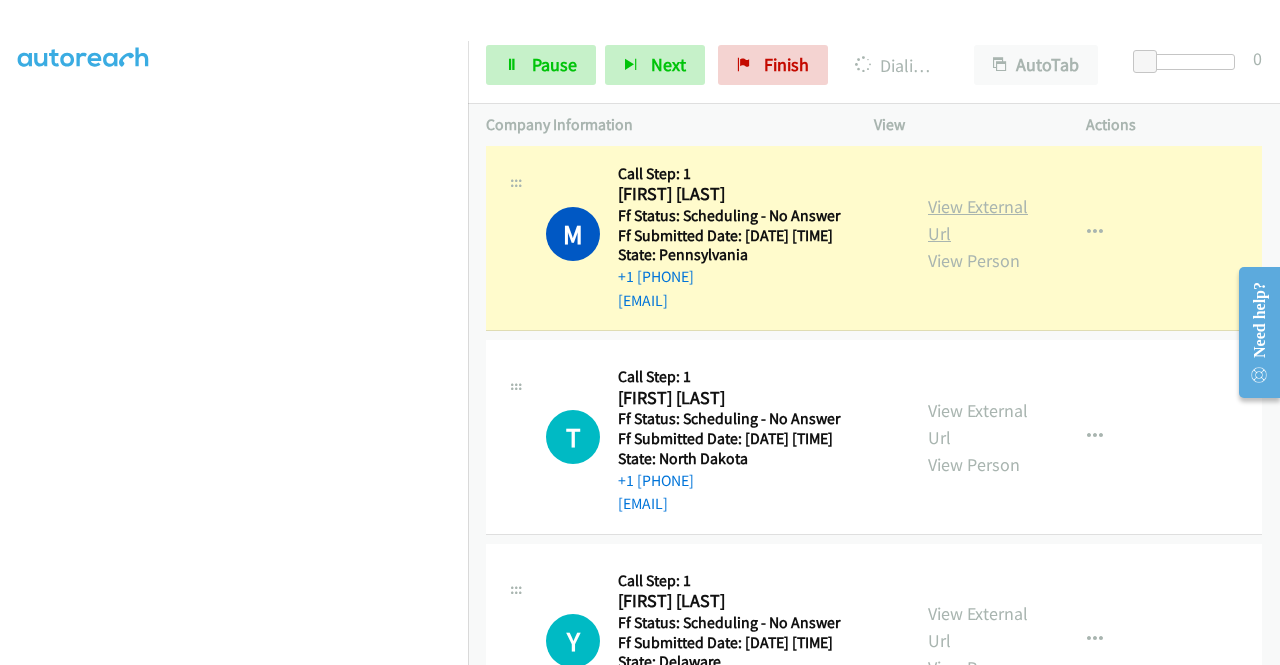 click on "View External Url" at bounding box center (978, 220) 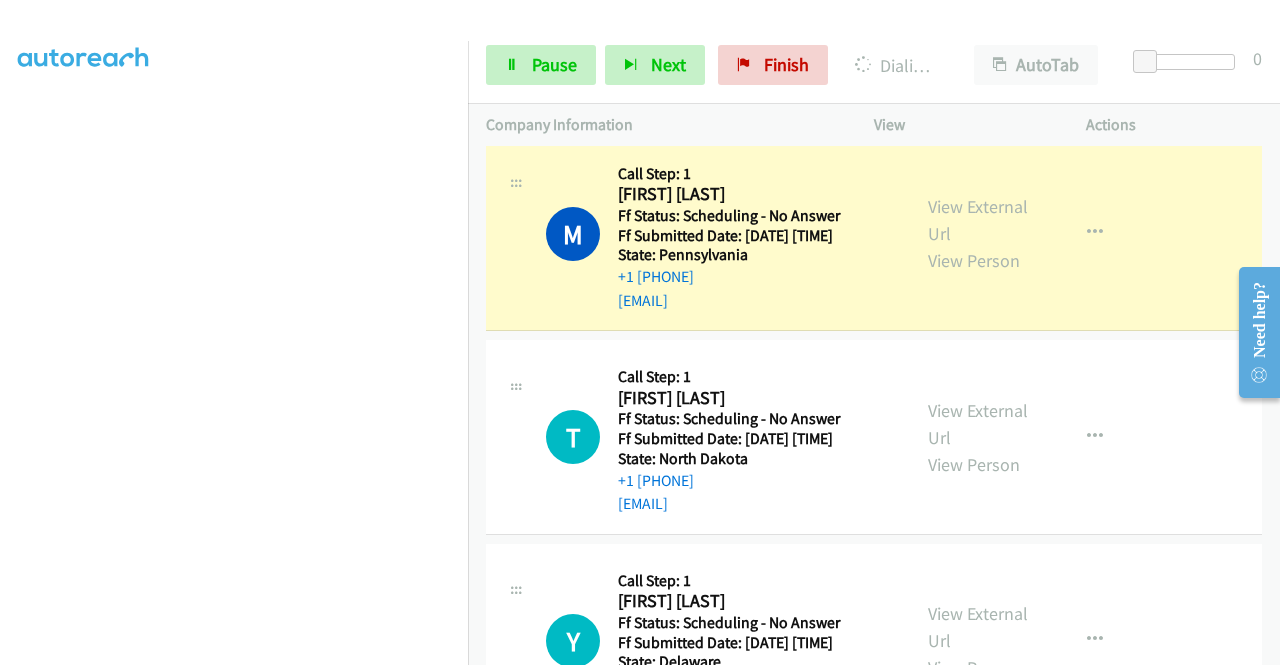 click on "michaellallen@yahoo.com" at bounding box center [751, 301] 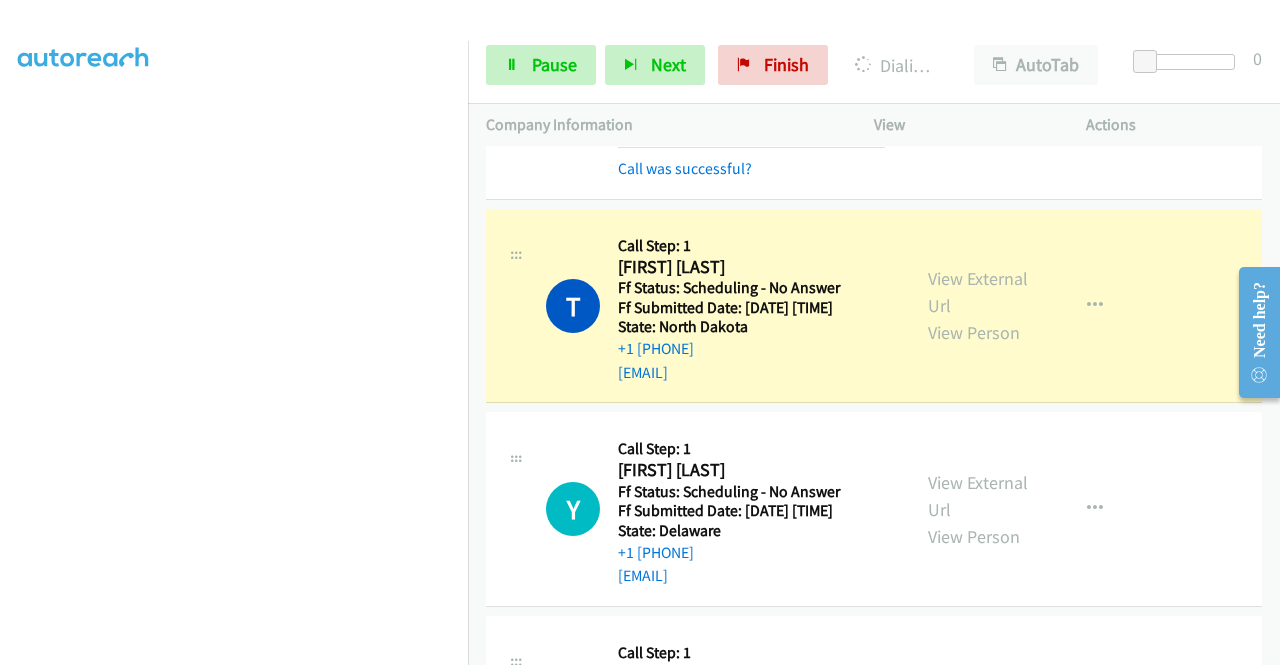 scroll, scrollTop: 773, scrollLeft: 0, axis: vertical 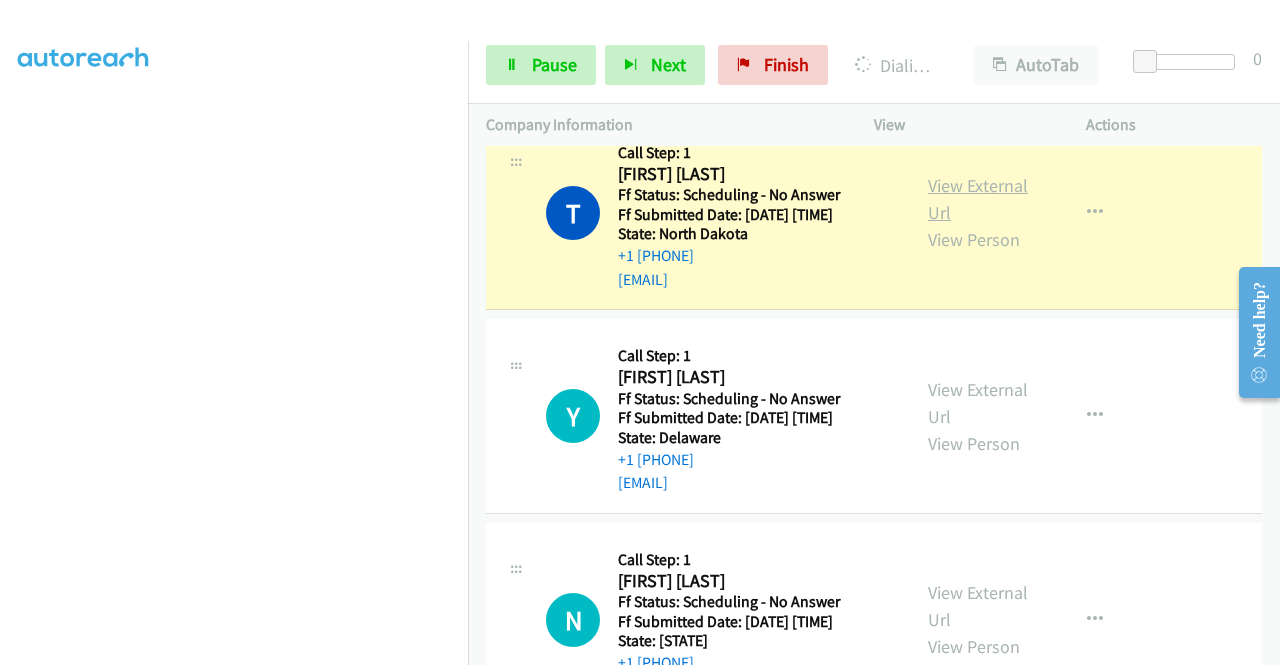 click on "View External Url" at bounding box center (978, 199) 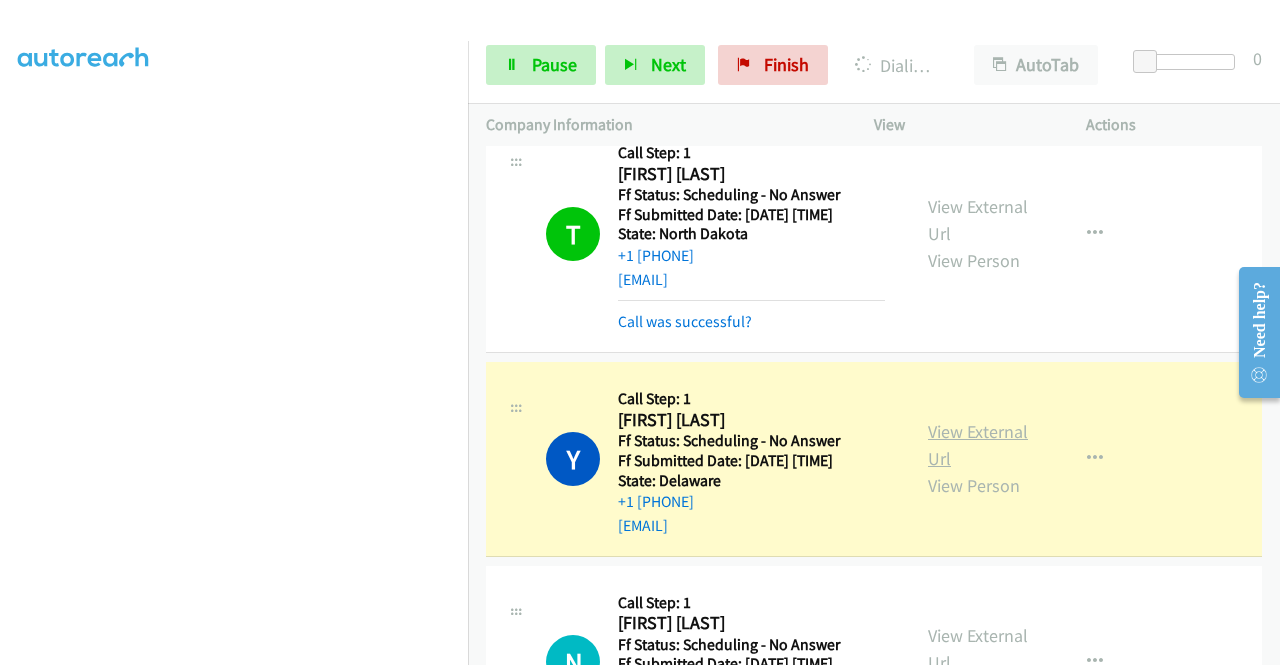 click on "View External Url" at bounding box center [978, 445] 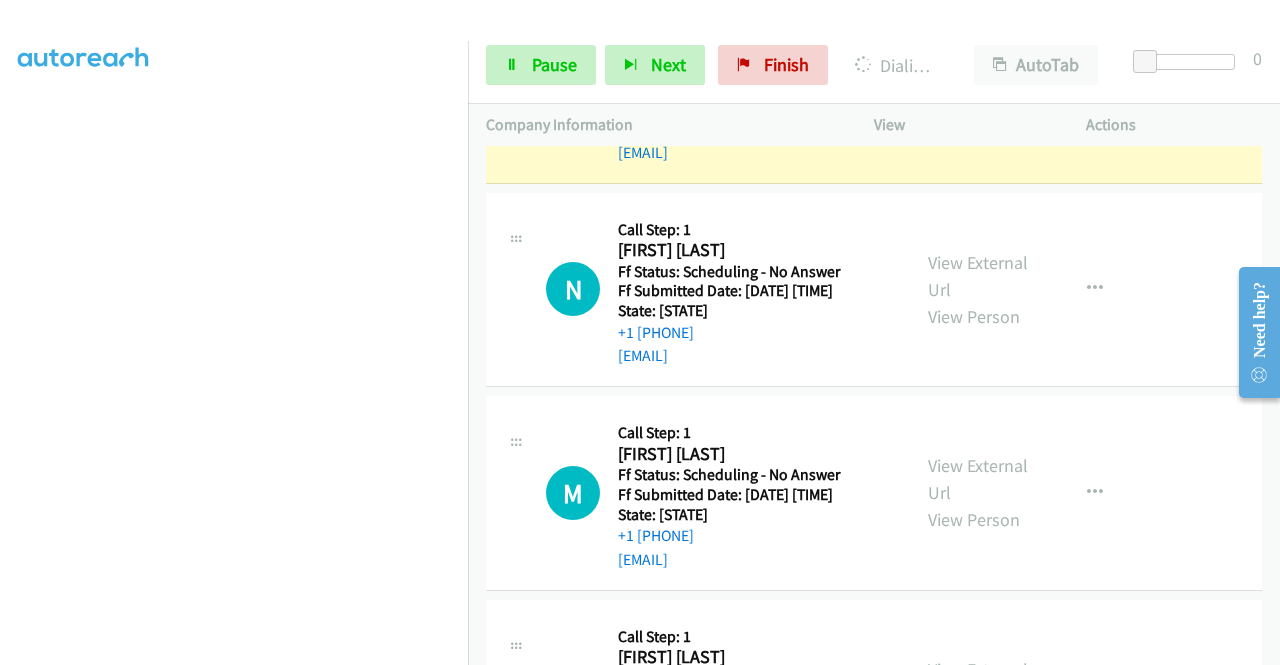 scroll, scrollTop: 1168, scrollLeft: 0, axis: vertical 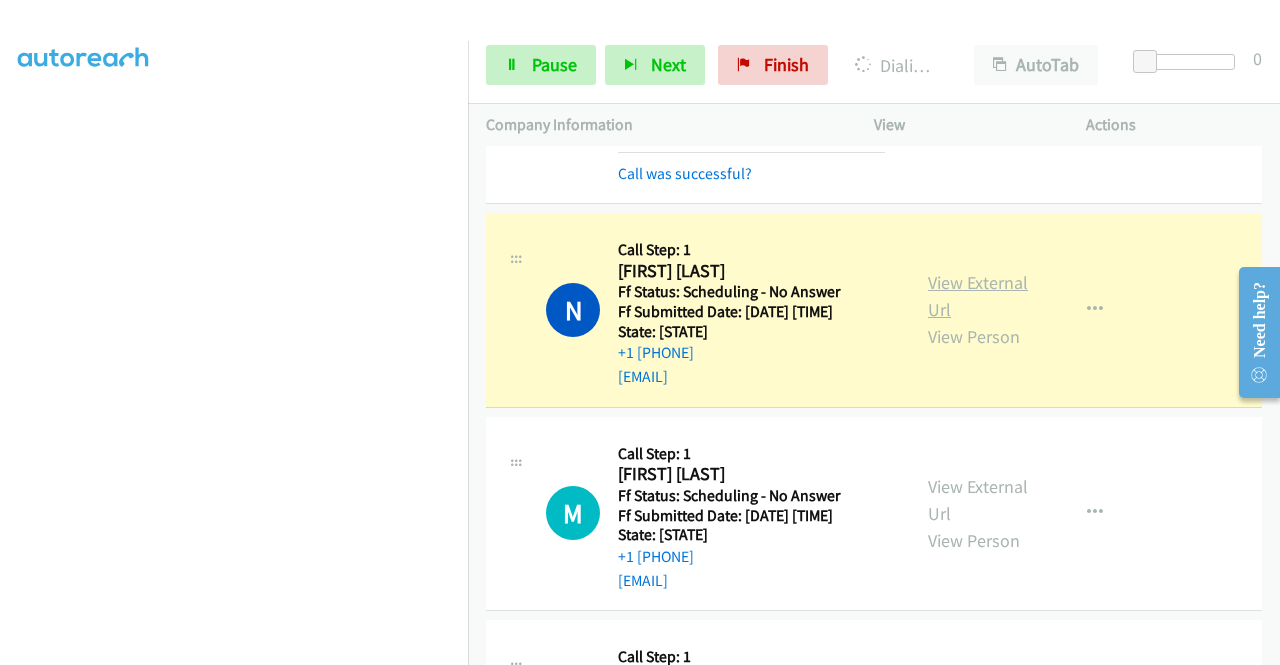 click on "View External Url" at bounding box center (978, 296) 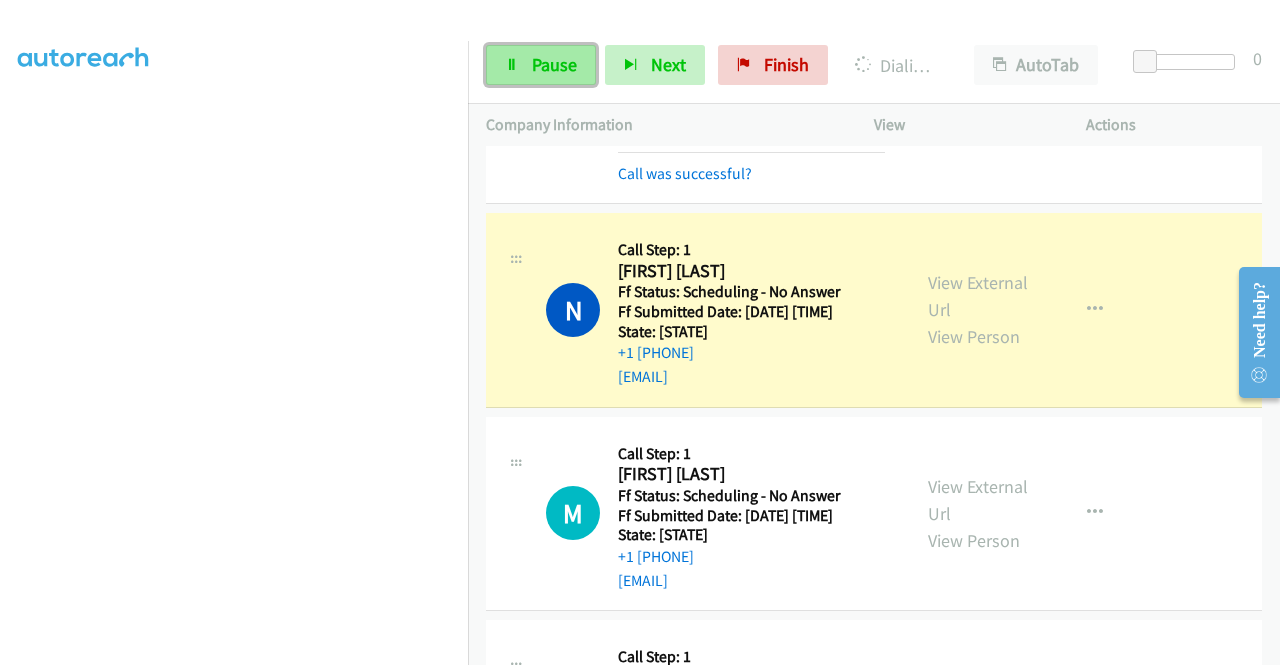 click on "Pause" at bounding box center (554, 64) 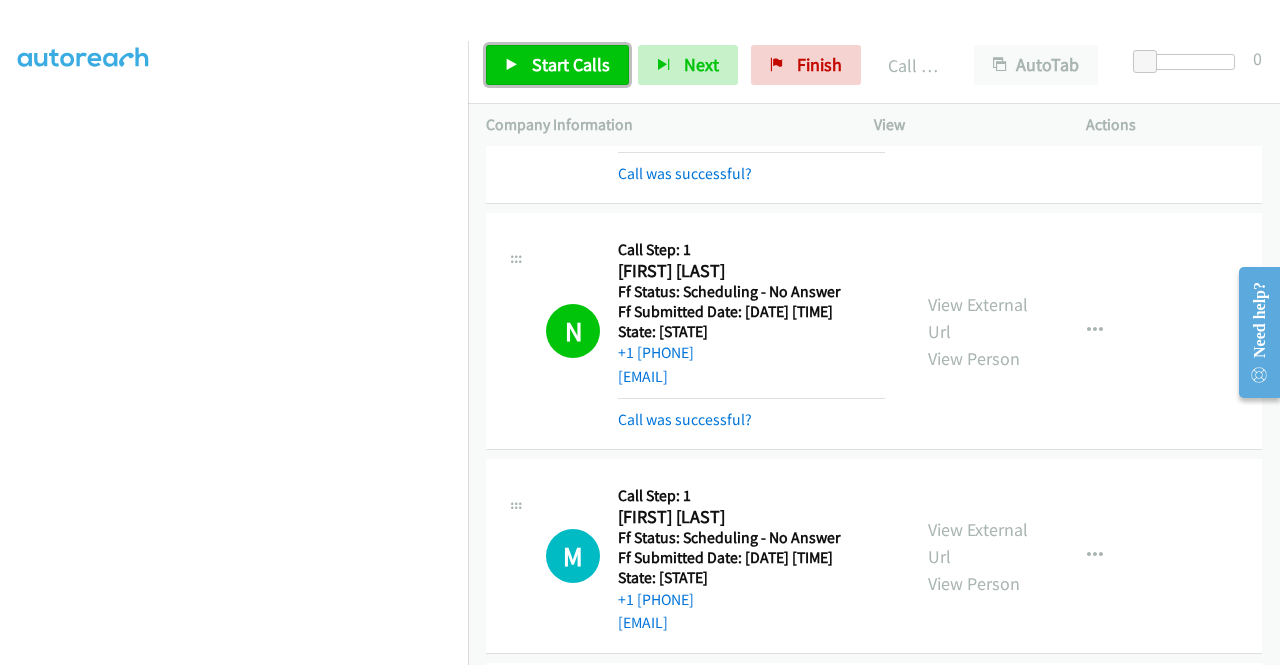 click on "Start Calls" at bounding box center [571, 64] 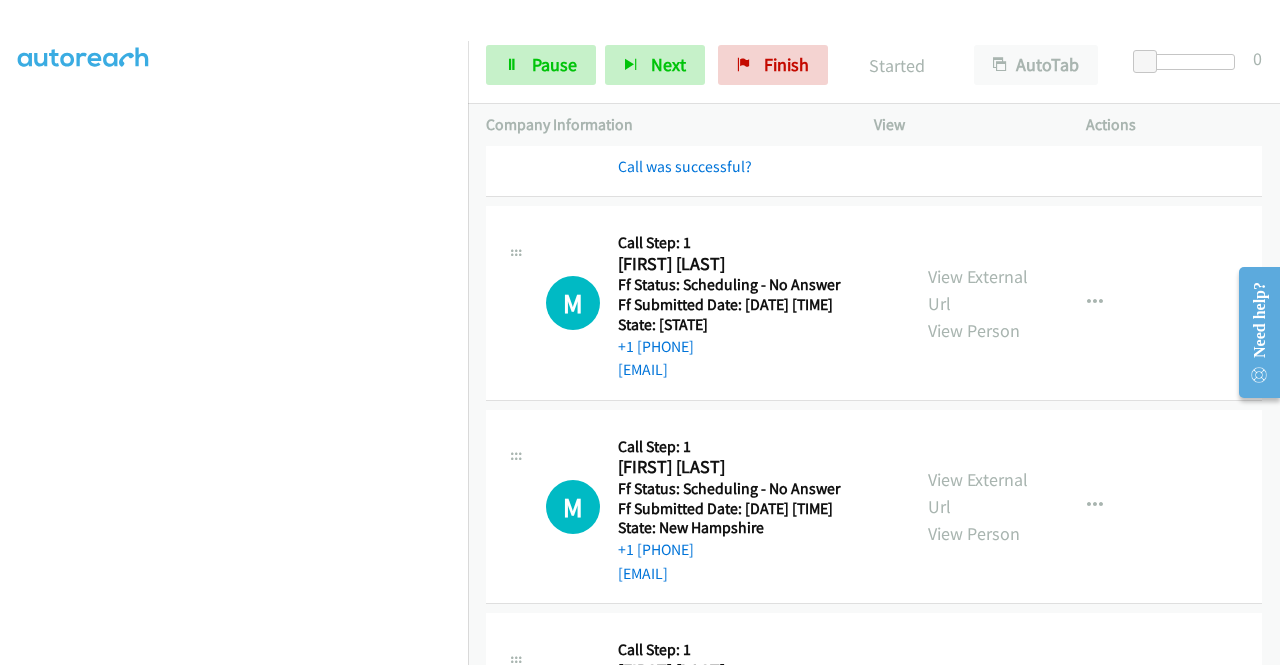 scroll, scrollTop: 1568, scrollLeft: 0, axis: vertical 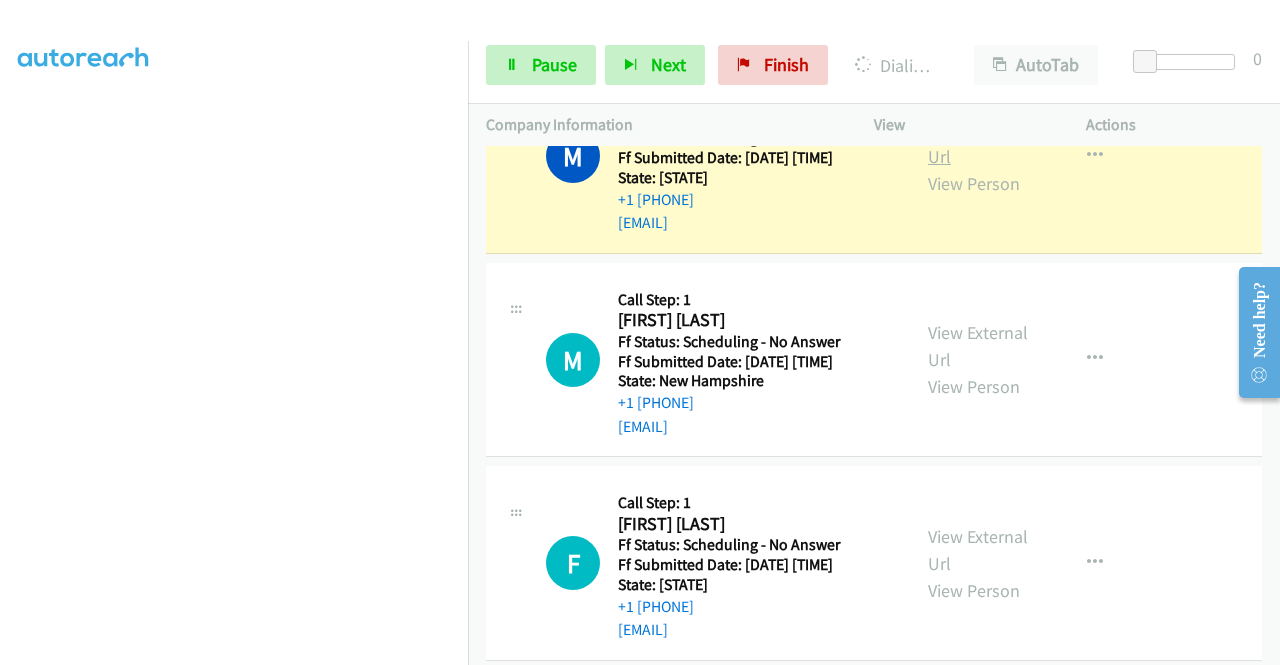 click on "View External Url" at bounding box center [978, 143] 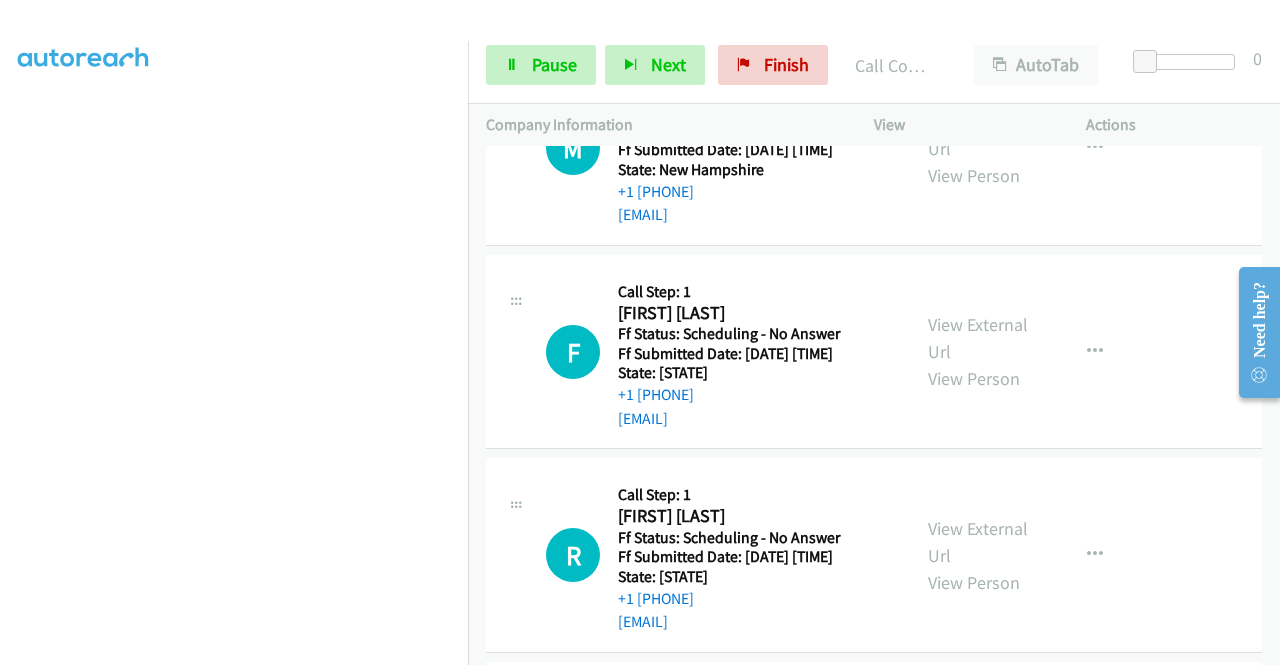 scroll, scrollTop: 1861, scrollLeft: 0, axis: vertical 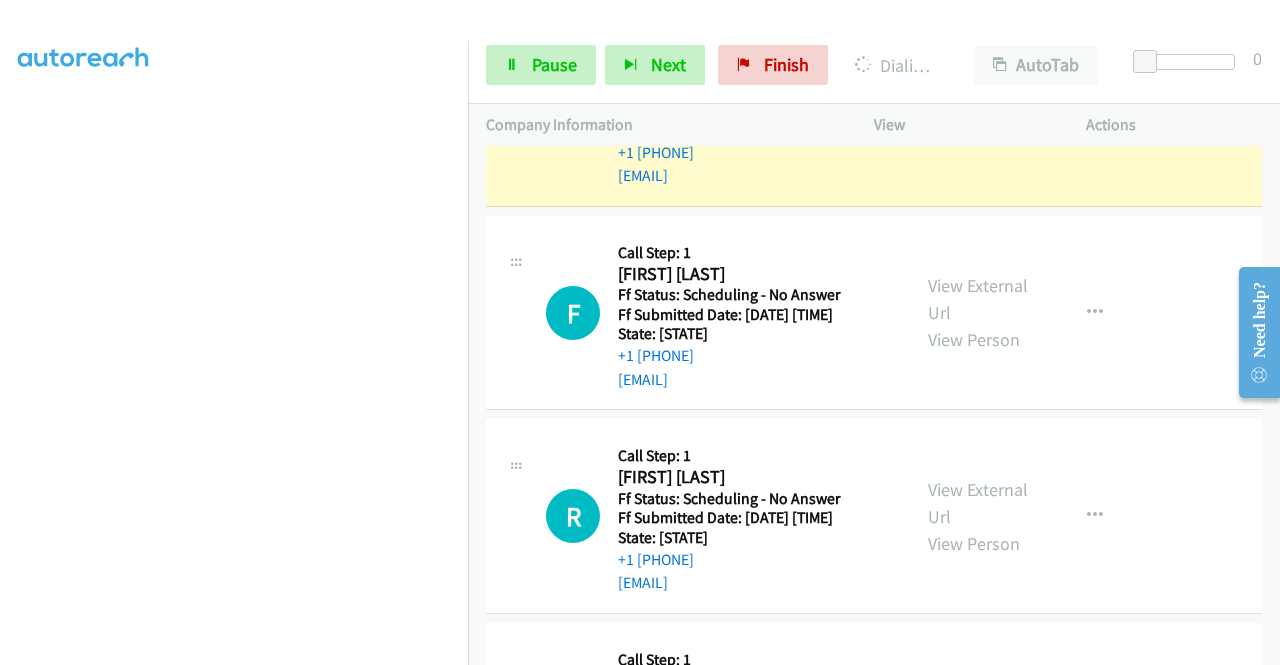 click on "View External Url" at bounding box center [978, 96] 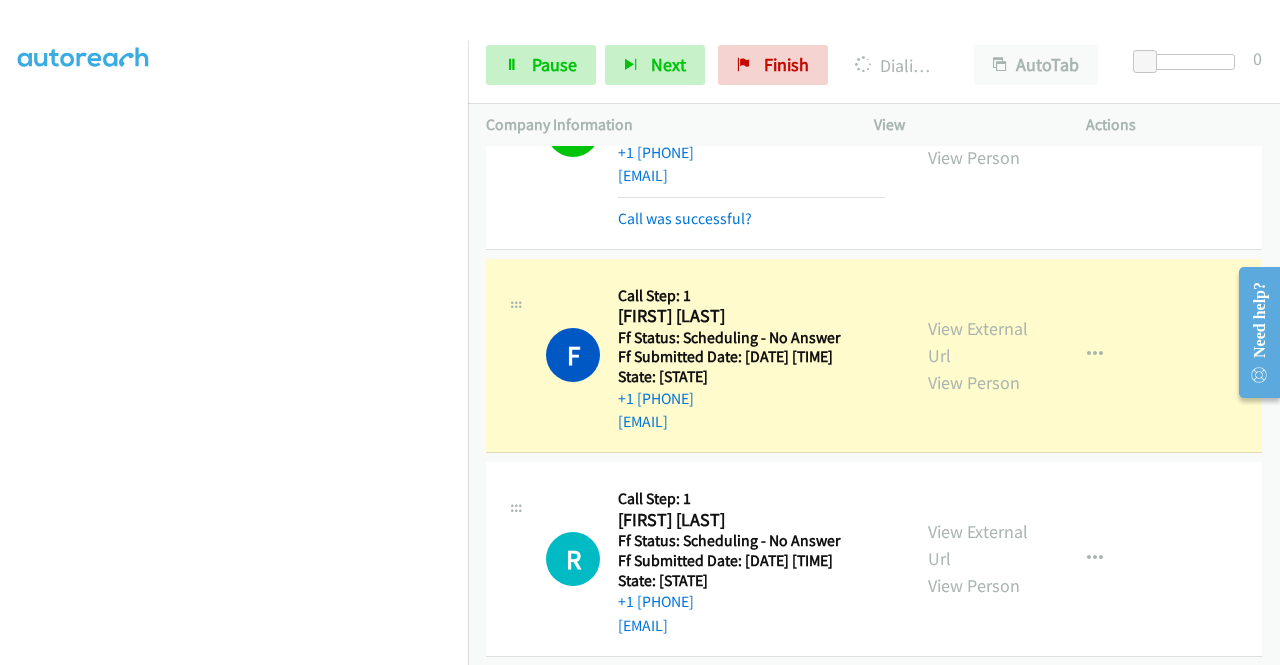 click on "View External Url
View Person
View External Url
Email
Schedule/Manage Callback
Skip Call
Add to do not call list" at bounding box center [1025, 356] 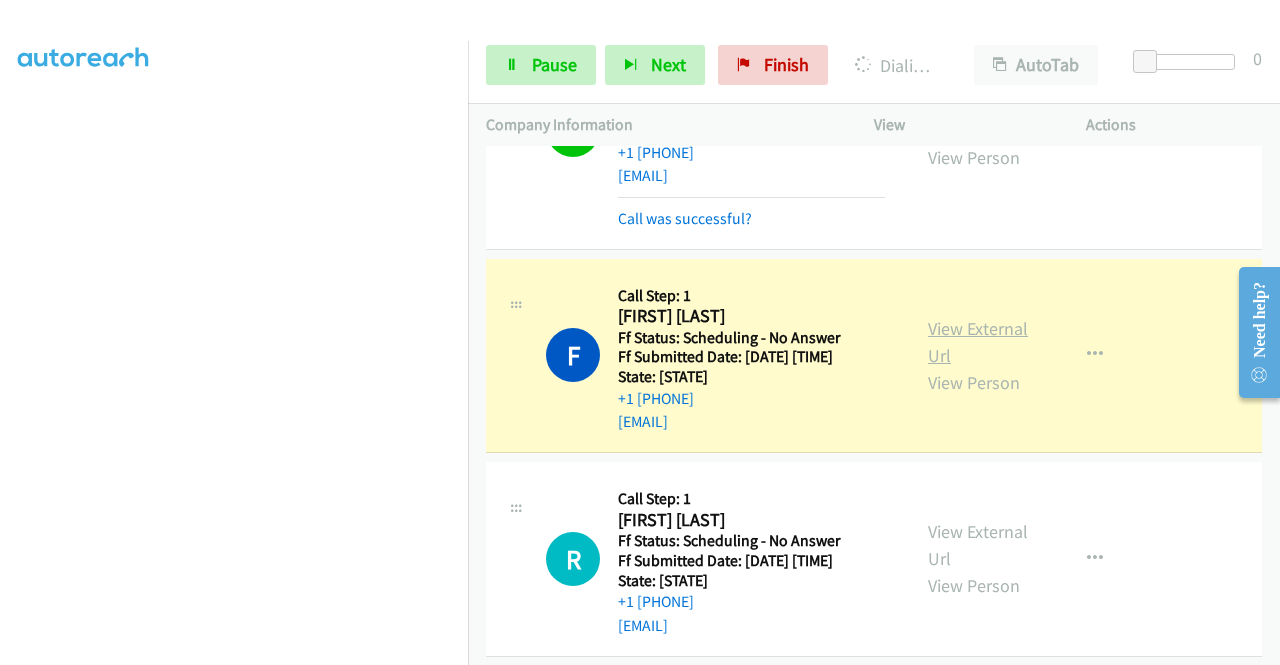 click on "View External Url" at bounding box center (978, 342) 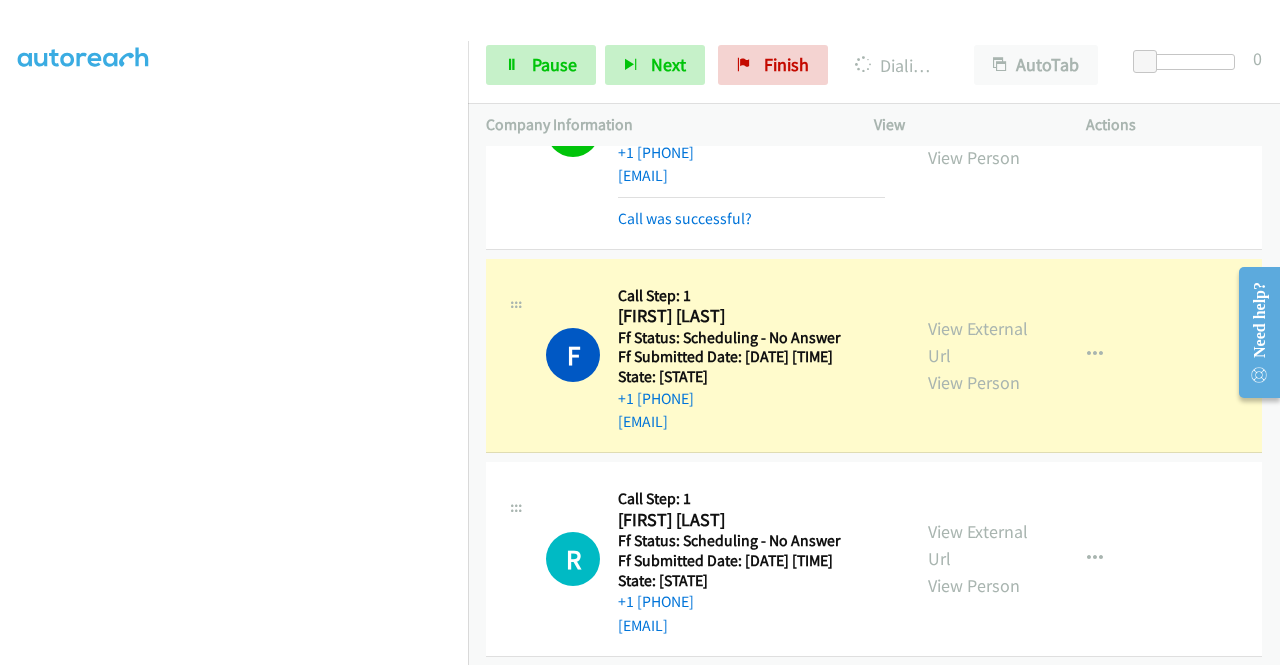 scroll, scrollTop: 0, scrollLeft: 0, axis: both 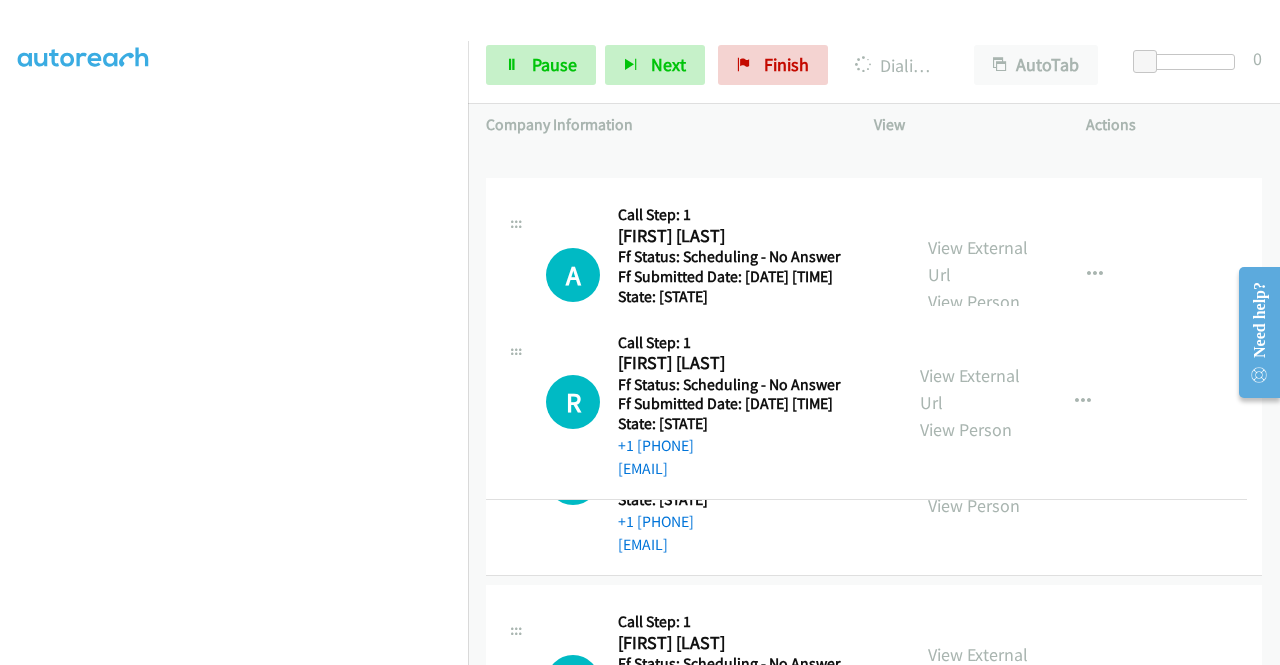 drag, startPoint x: 488, startPoint y: 319, endPoint x: 542, endPoint y: 309, distance: 54.91812 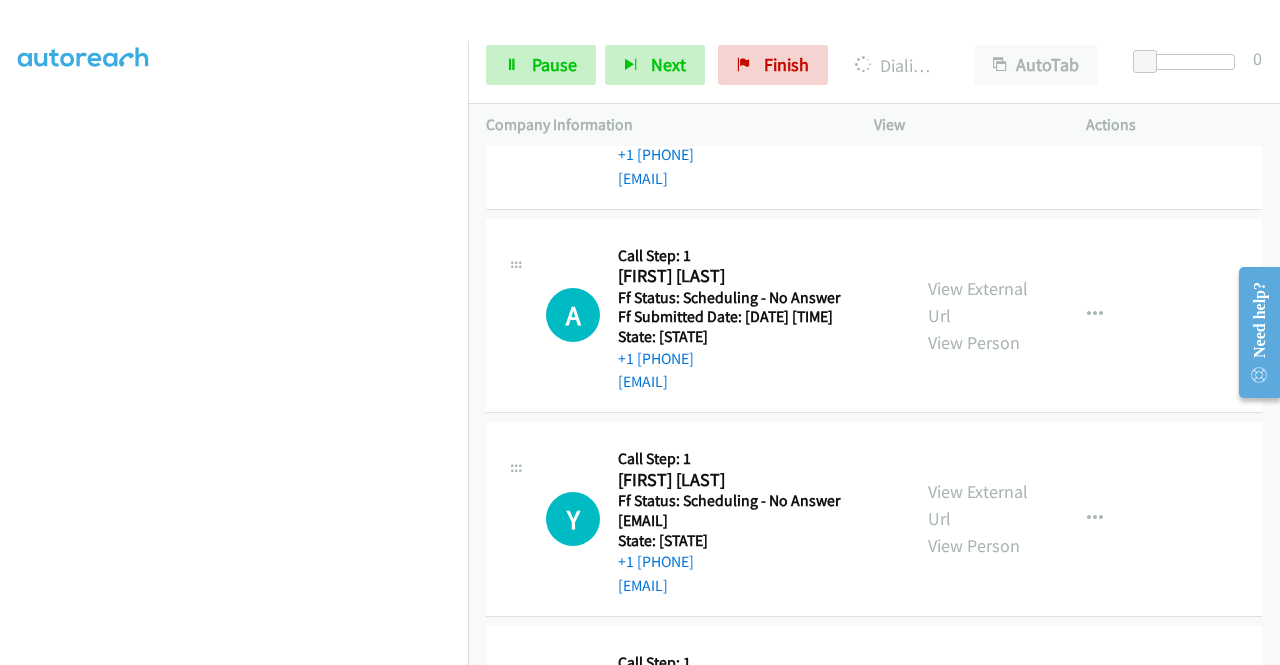 scroll, scrollTop: 2328, scrollLeft: 0, axis: vertical 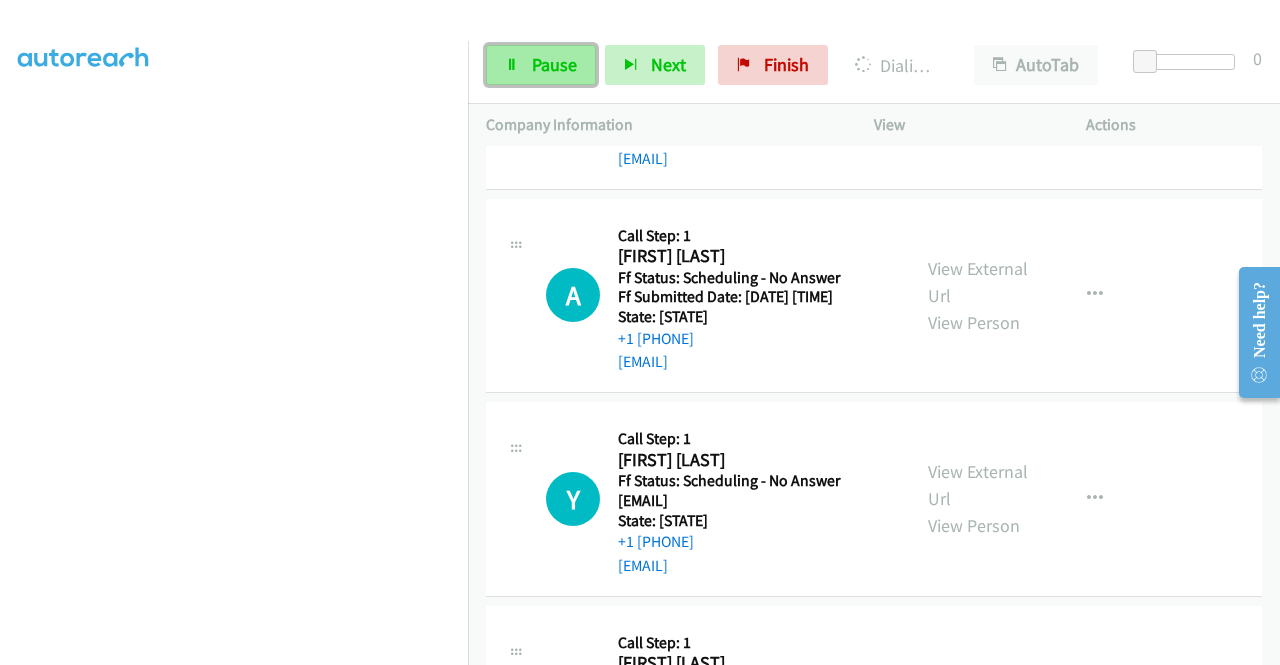click on "Pause" at bounding box center [554, 64] 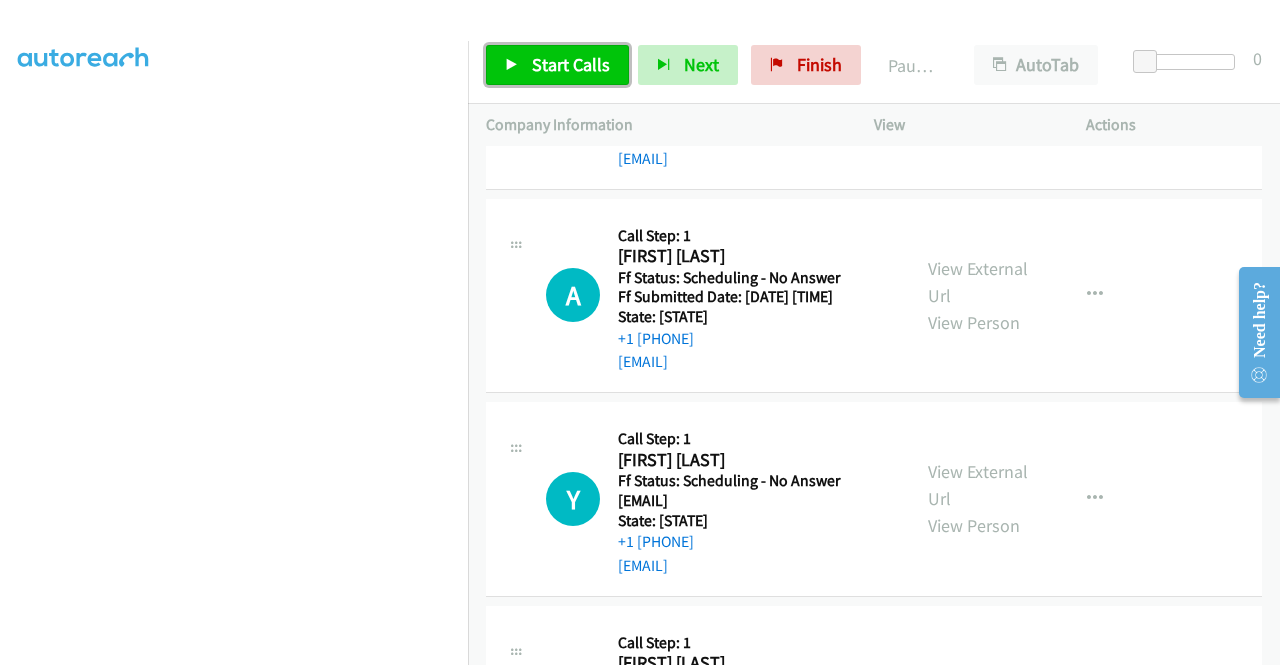 click on "Start Calls" at bounding box center (571, 64) 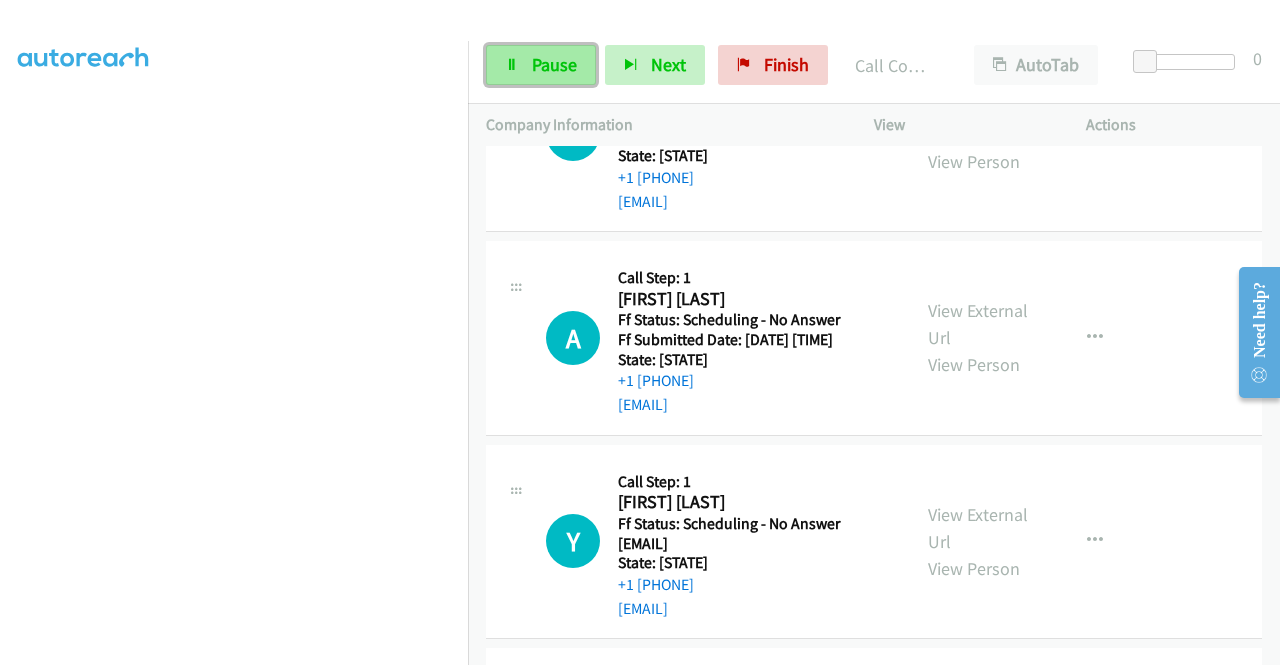 click on "Pause" at bounding box center [554, 64] 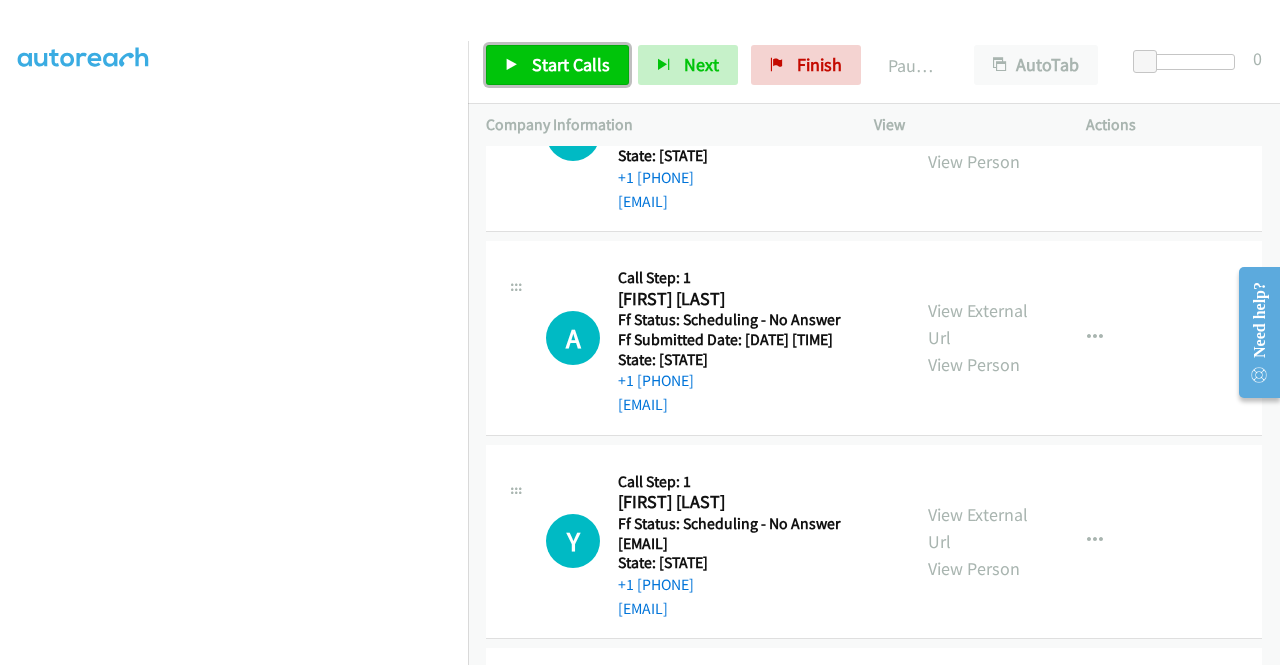 click on "Start Calls" at bounding box center [571, 64] 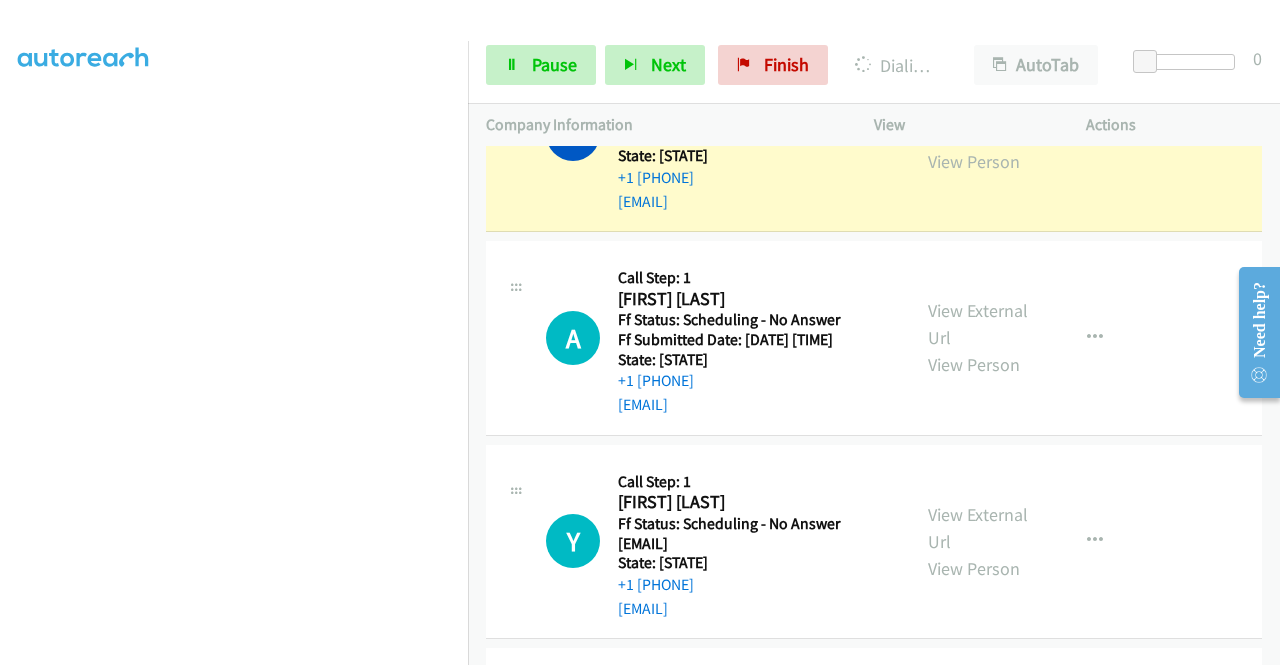 scroll, scrollTop: 0, scrollLeft: 0, axis: both 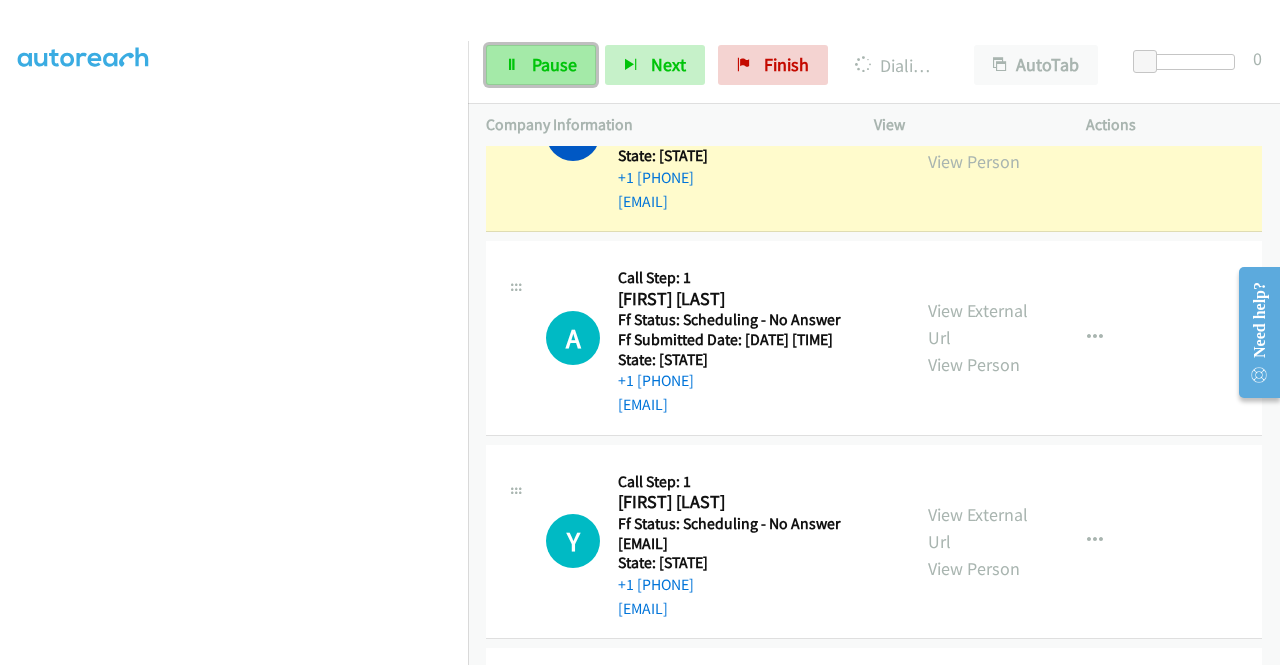click on "Pause" at bounding box center [541, 65] 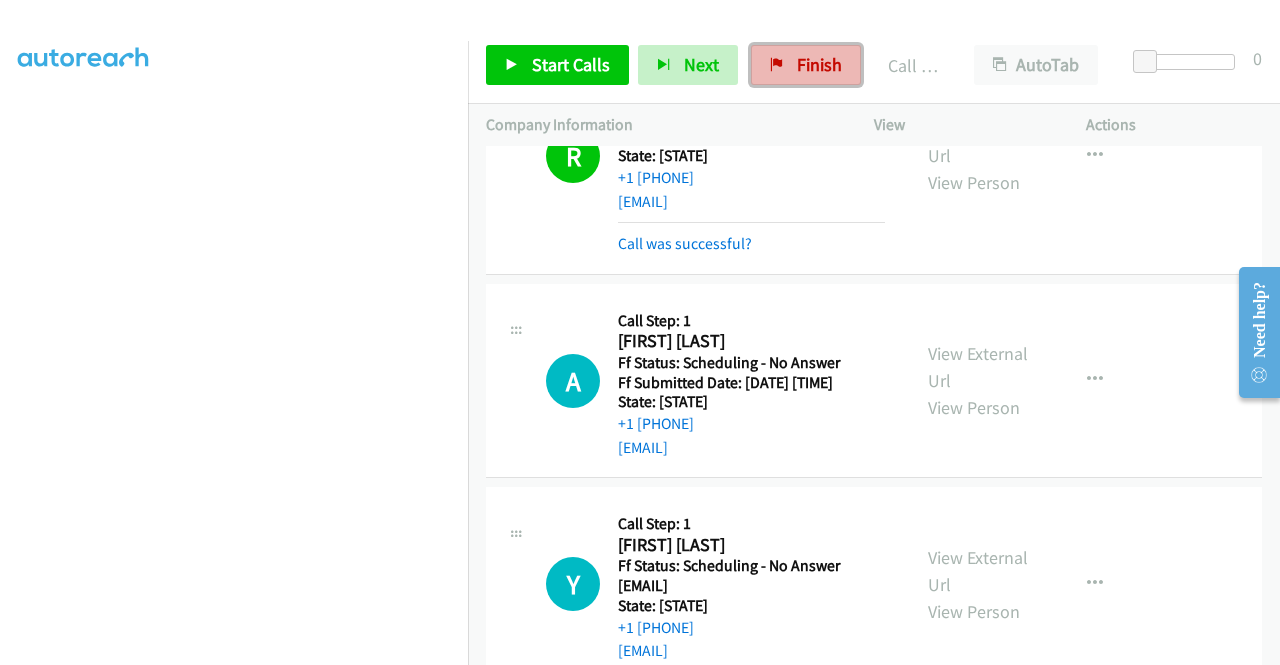 click on "Finish" at bounding box center [819, 64] 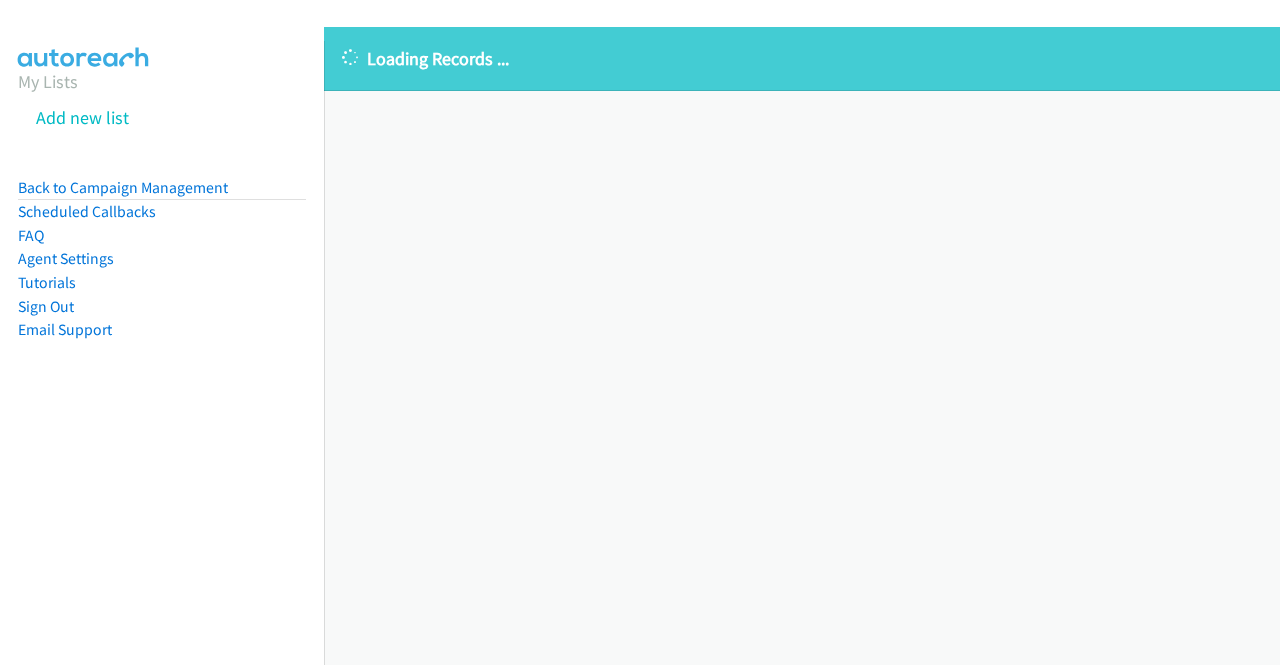 scroll, scrollTop: 0, scrollLeft: 0, axis: both 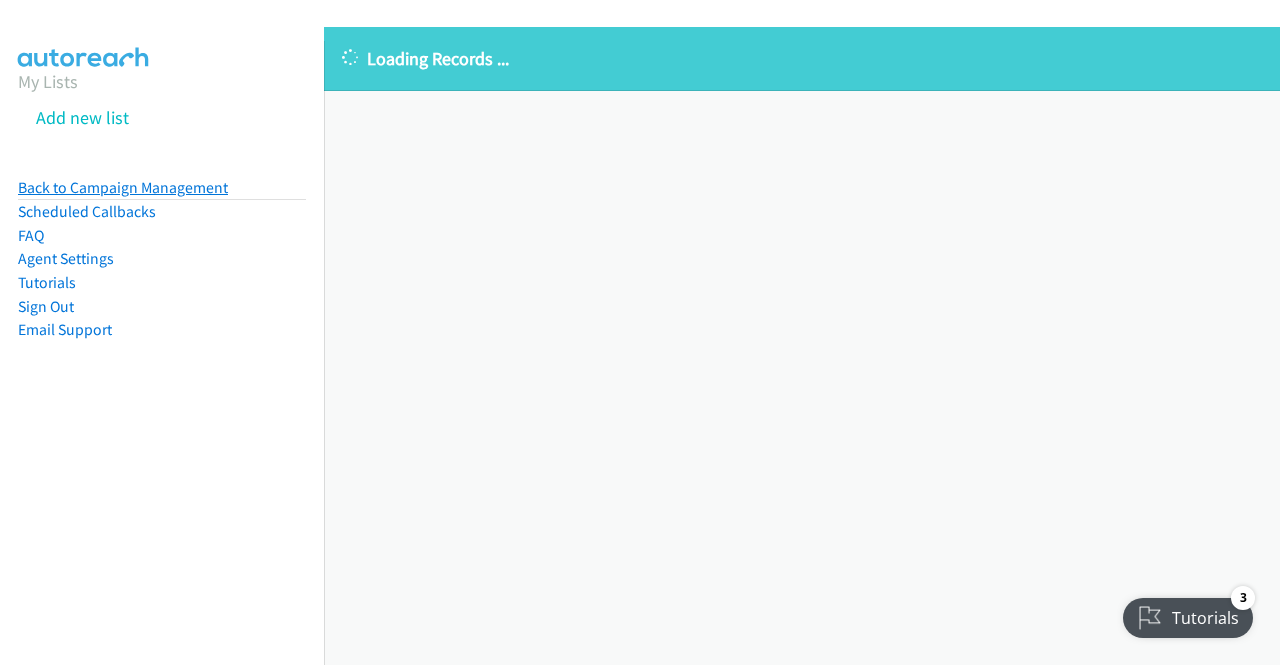 click on "Back to Campaign Management" at bounding box center (123, 187) 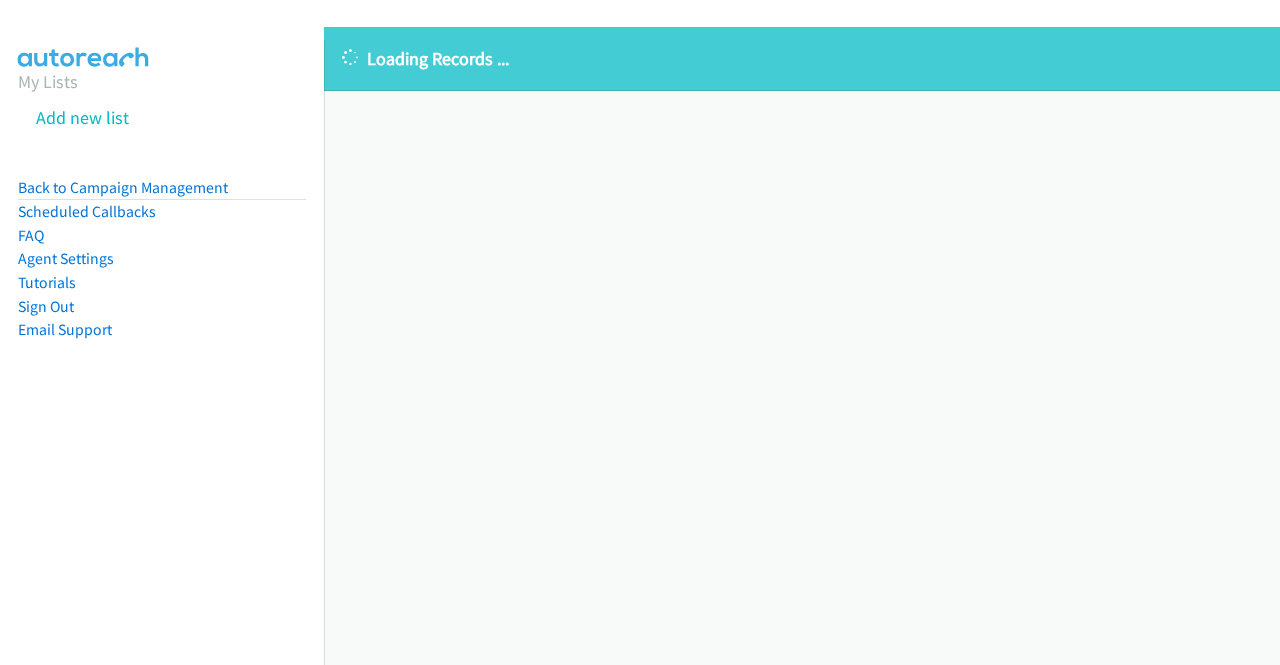 scroll, scrollTop: 0, scrollLeft: 0, axis: both 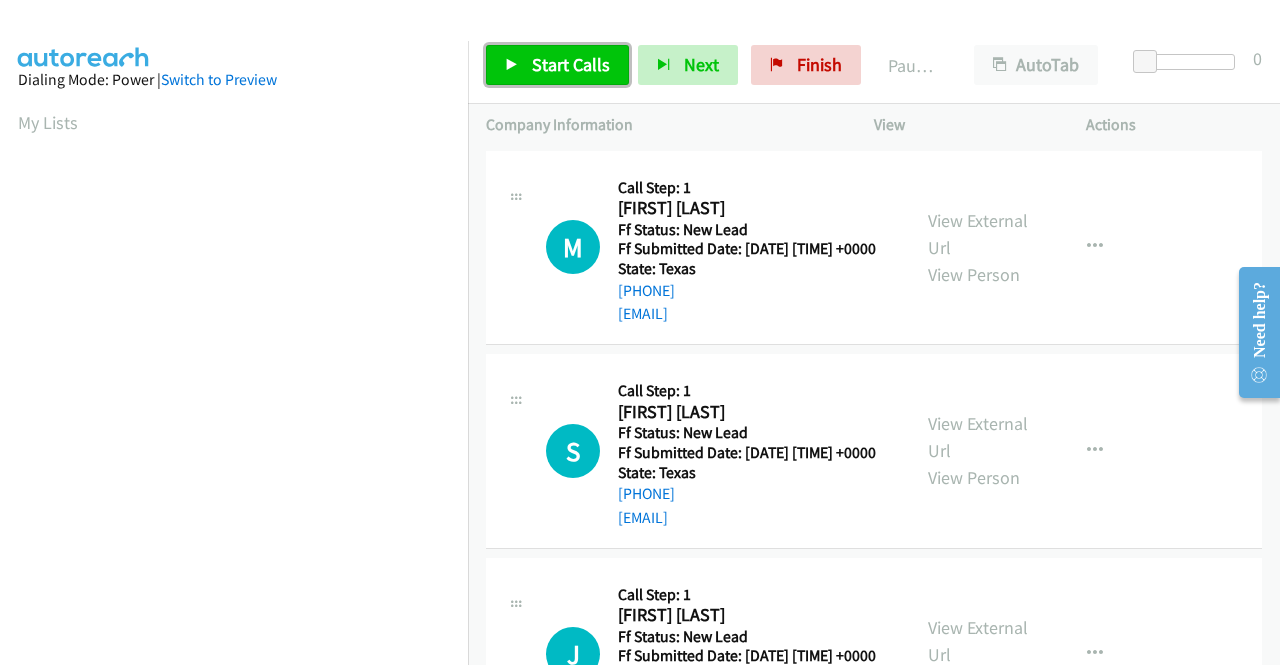 click on "Start Calls" at bounding box center [557, 65] 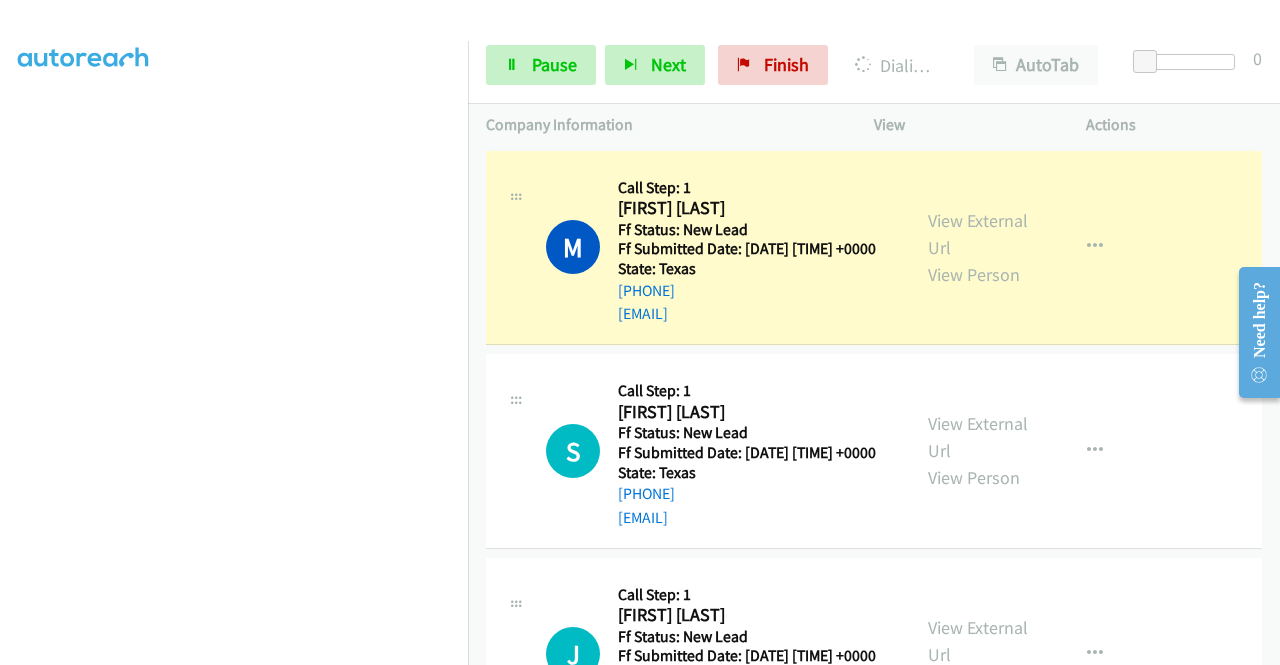 scroll, scrollTop: 456, scrollLeft: 0, axis: vertical 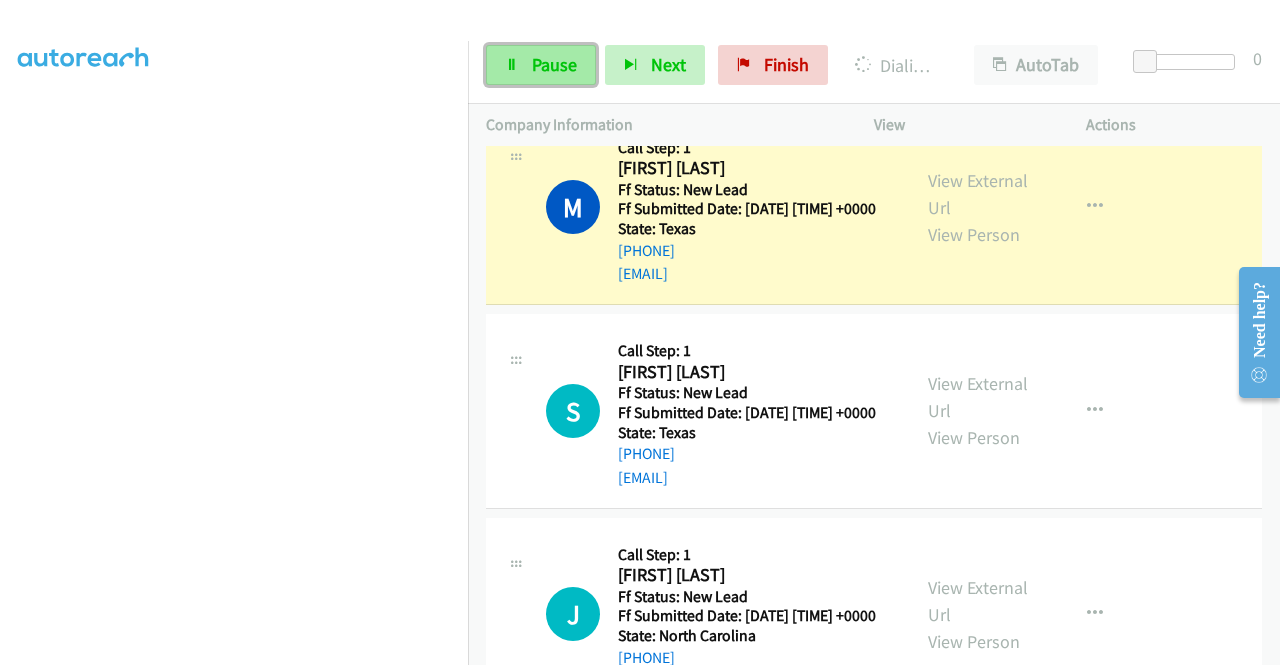 click on "Pause" at bounding box center [554, 64] 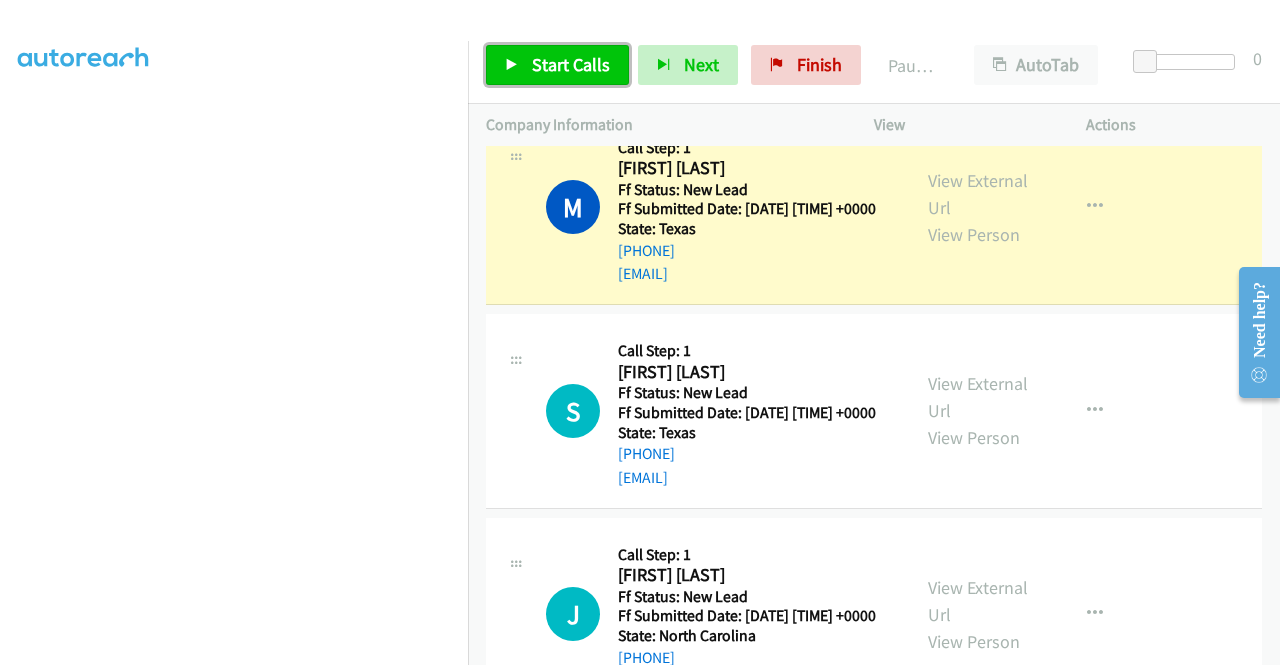 click on "Start Calls" at bounding box center [571, 64] 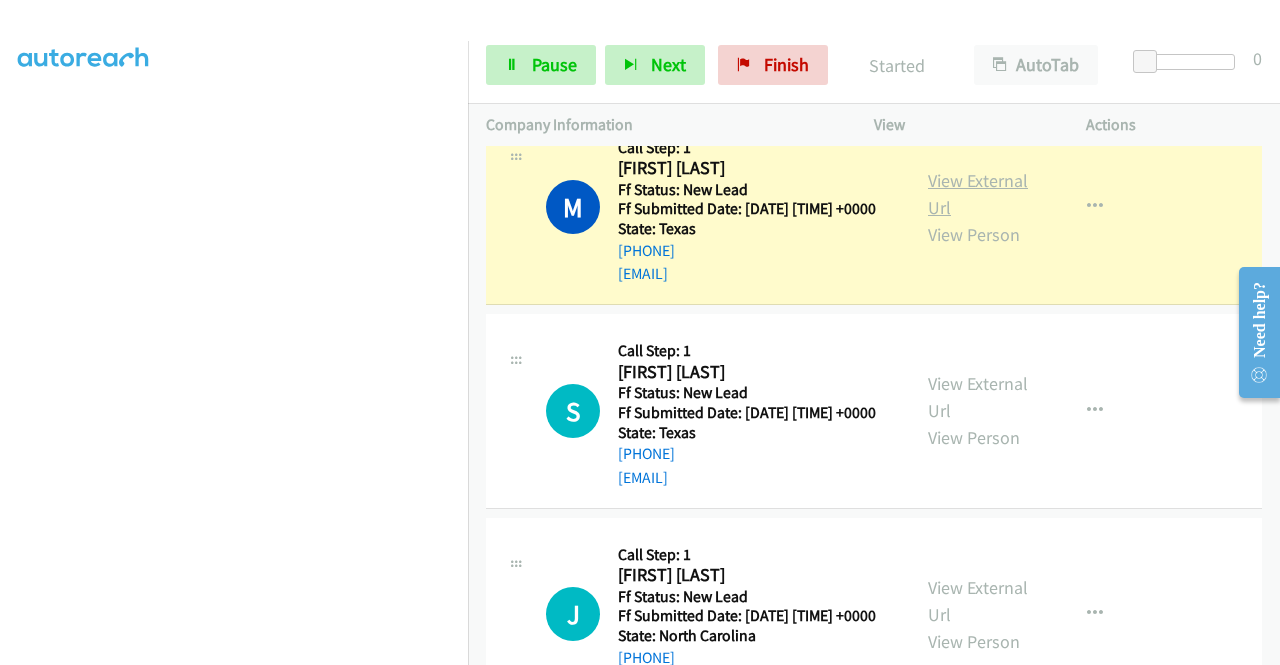 click on "View External Url" at bounding box center [978, 194] 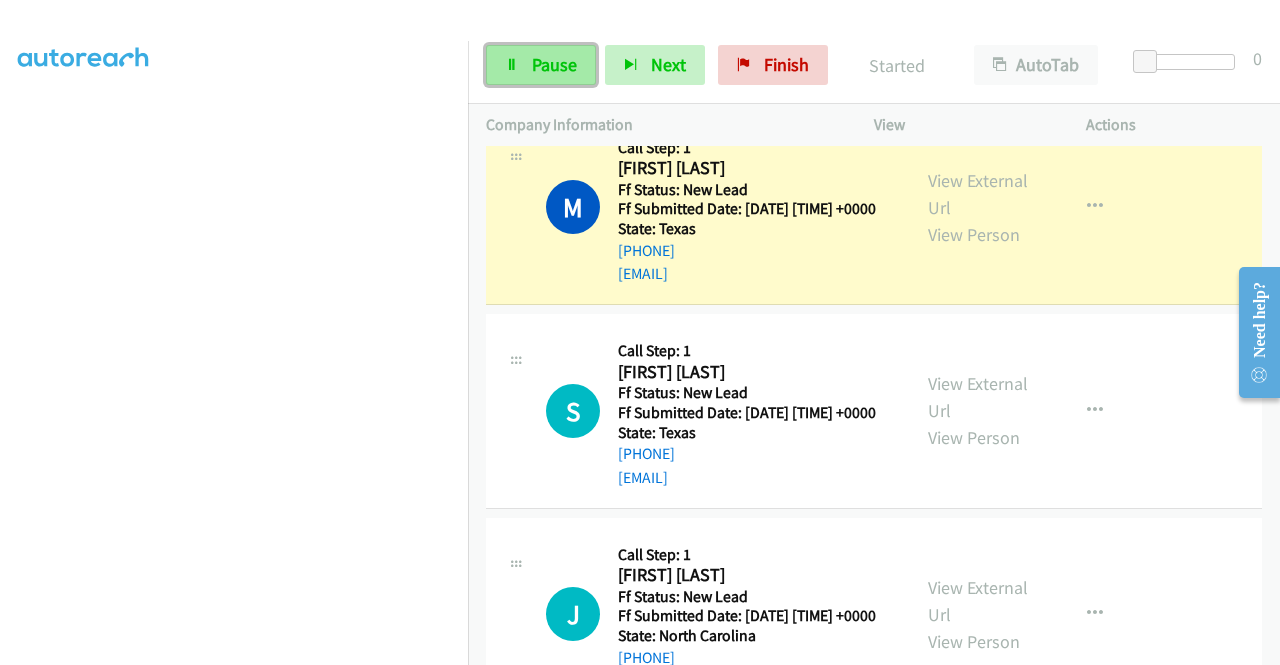 click on "Pause" at bounding box center [554, 64] 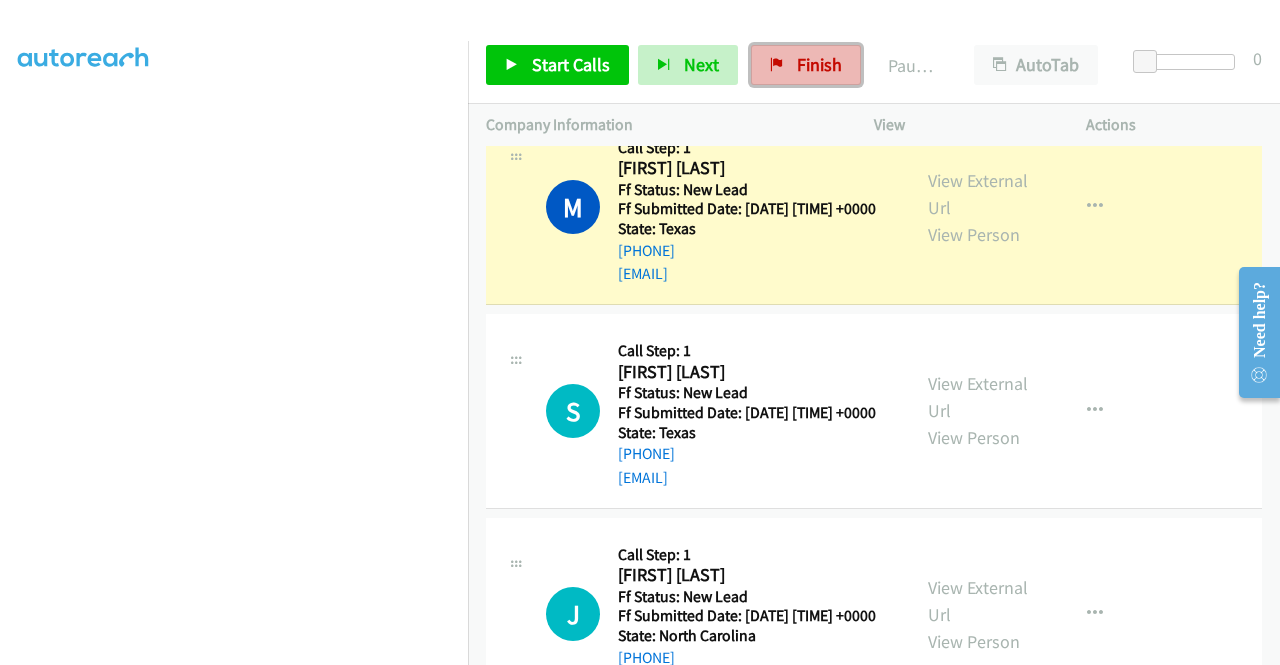 click on "Finish" at bounding box center [819, 64] 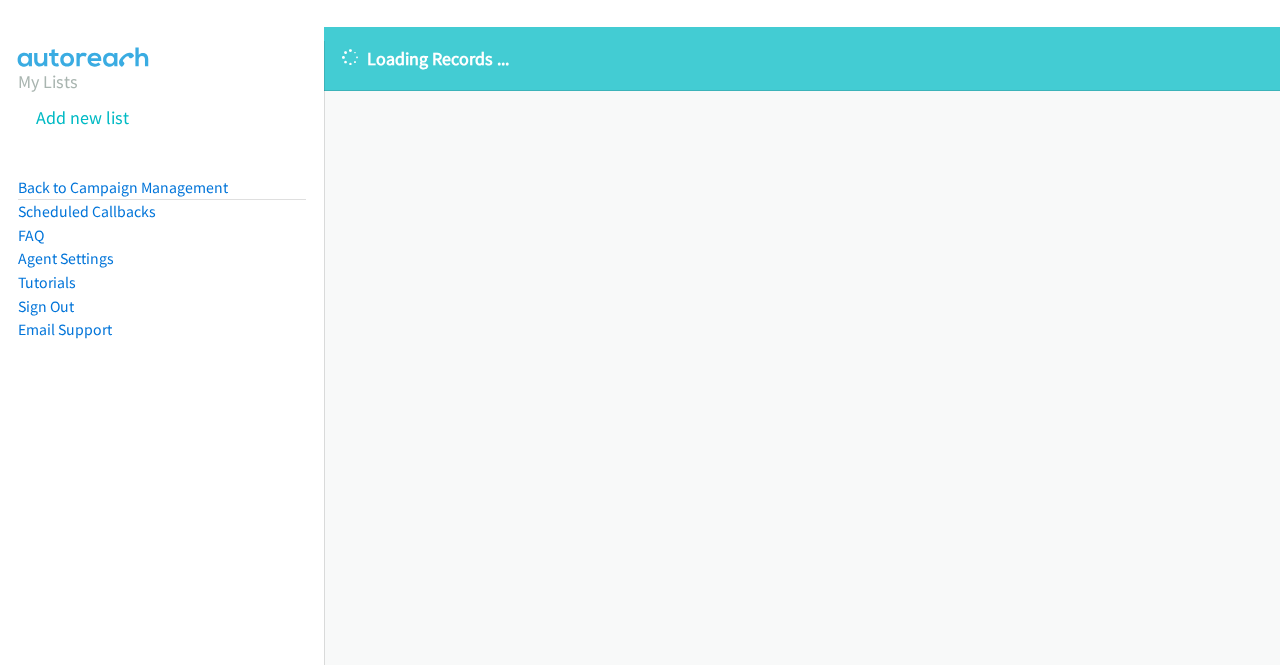 scroll, scrollTop: 0, scrollLeft: 0, axis: both 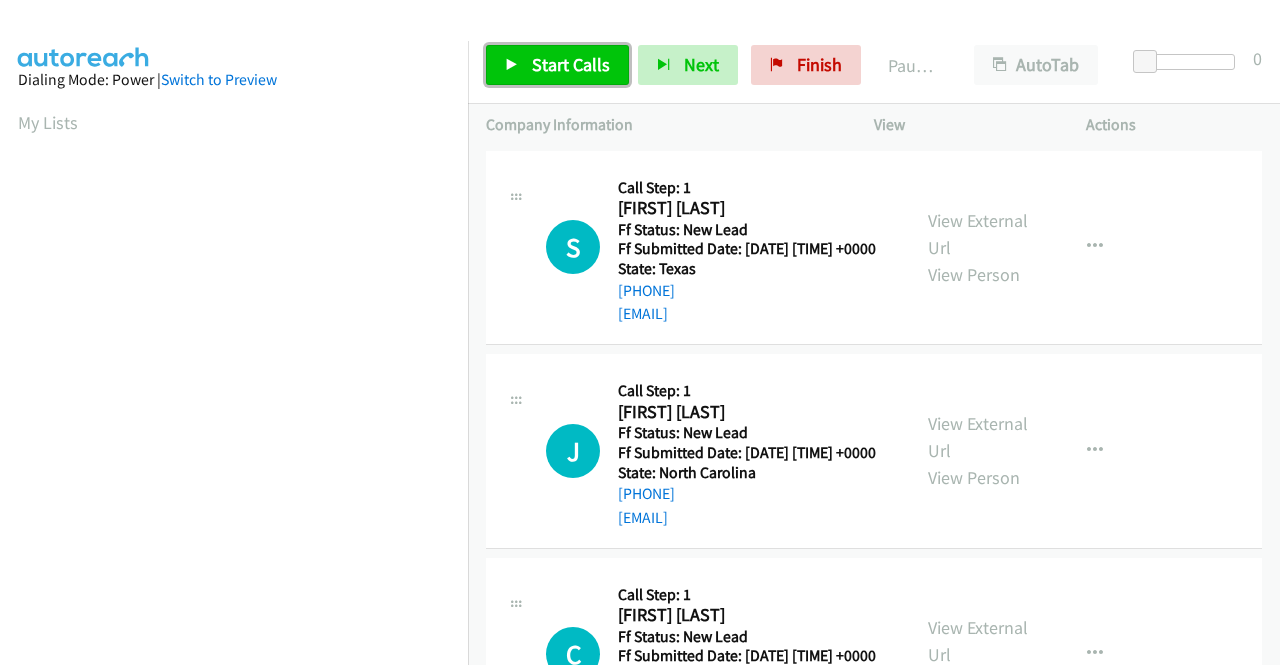 click on "Start Calls" at bounding box center [571, 64] 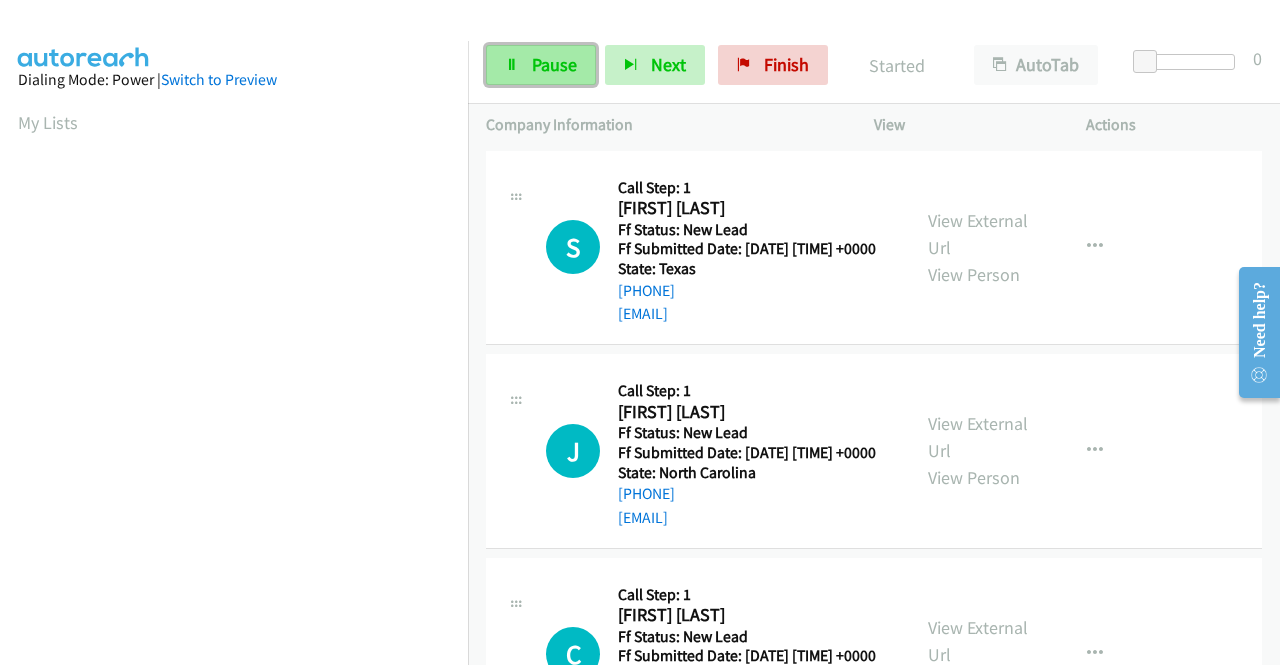click on "Pause" at bounding box center (554, 64) 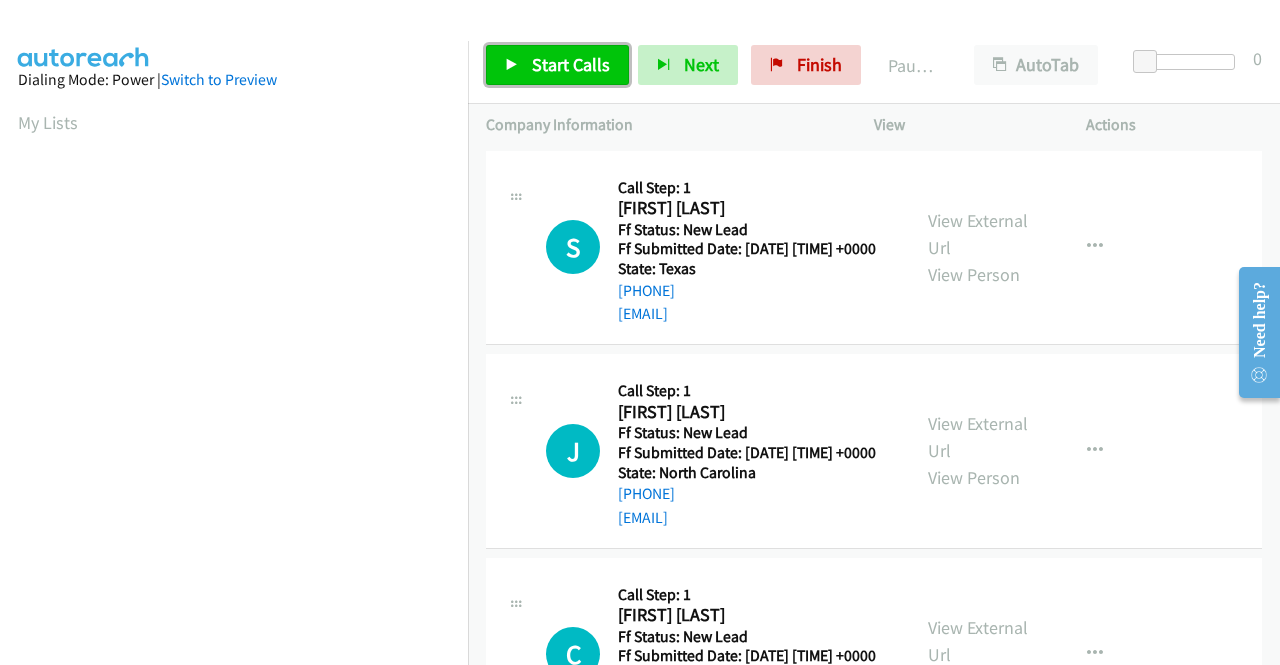 click on "Start Calls" at bounding box center [571, 64] 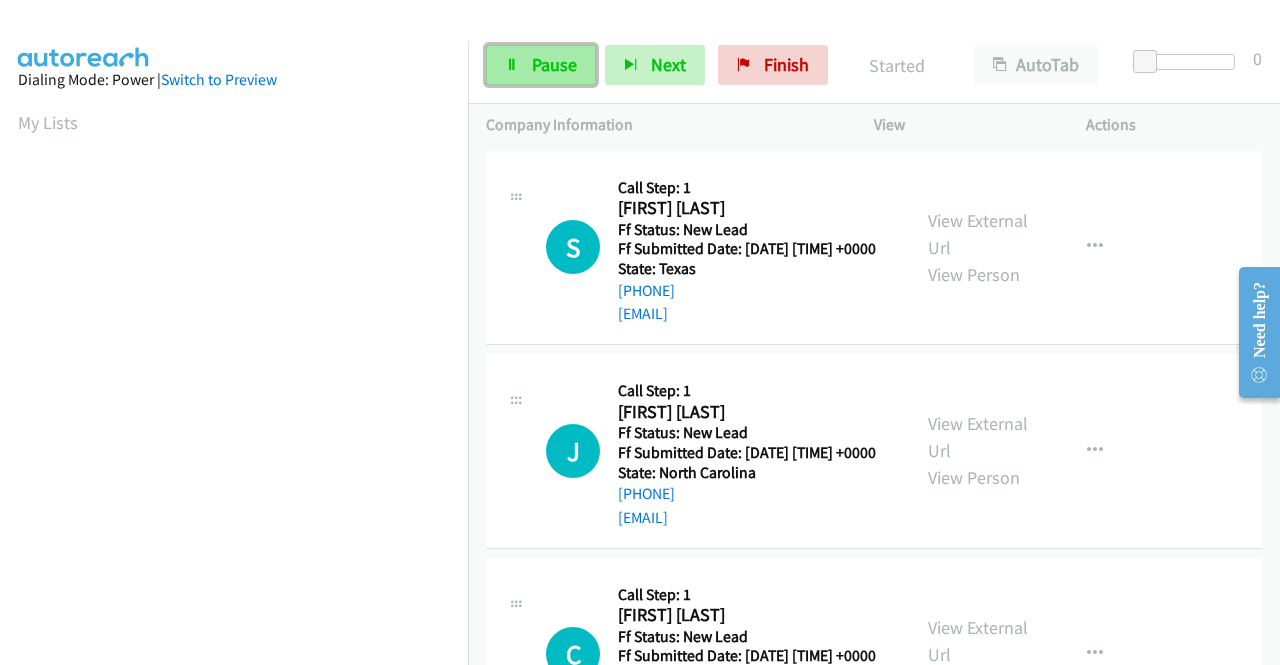 click on "Pause" at bounding box center [554, 64] 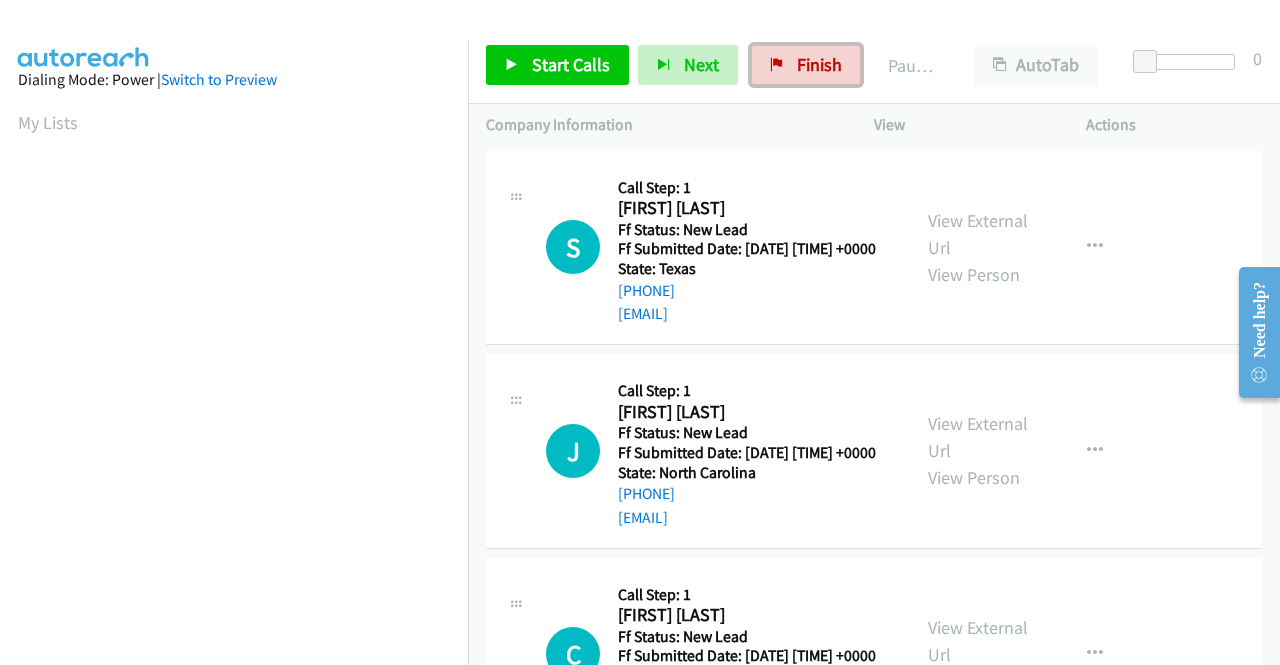 click on "Finish" at bounding box center (819, 64) 